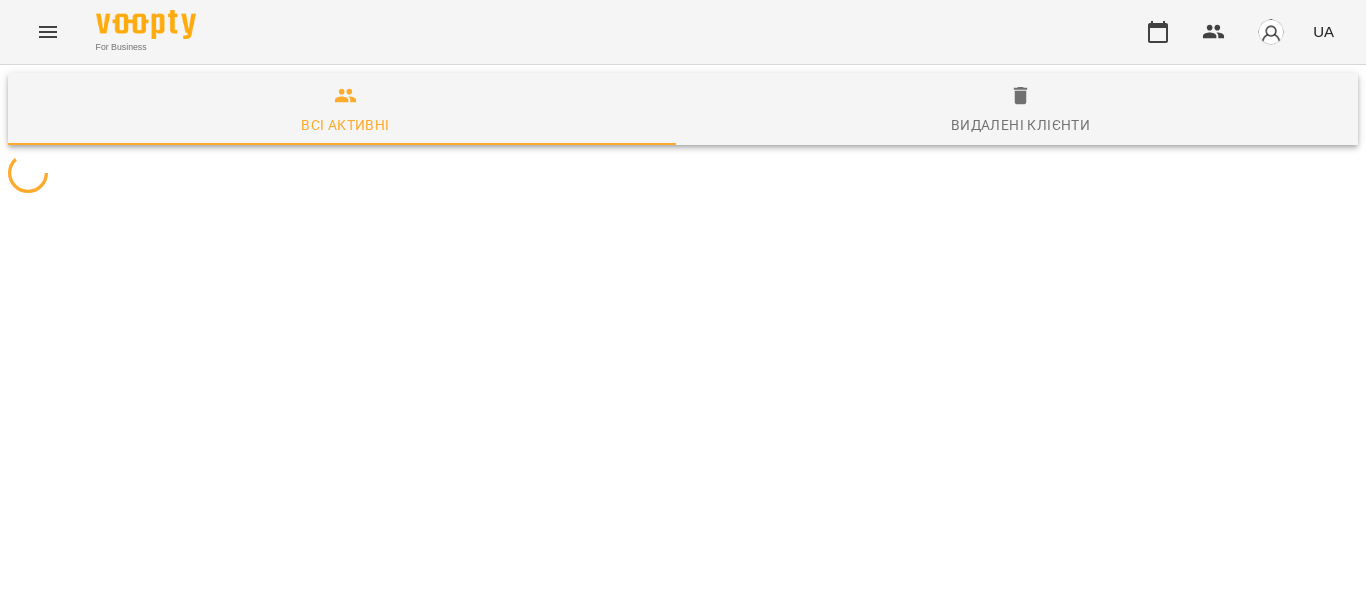 scroll, scrollTop: 0, scrollLeft: 0, axis: both 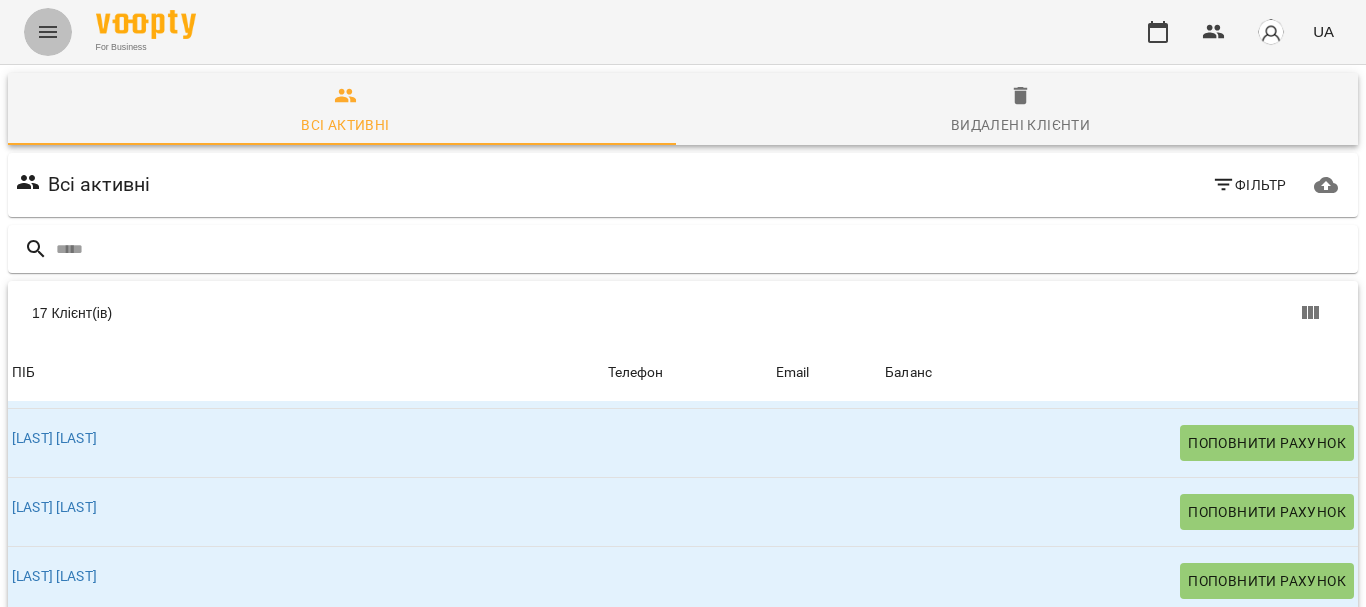 click 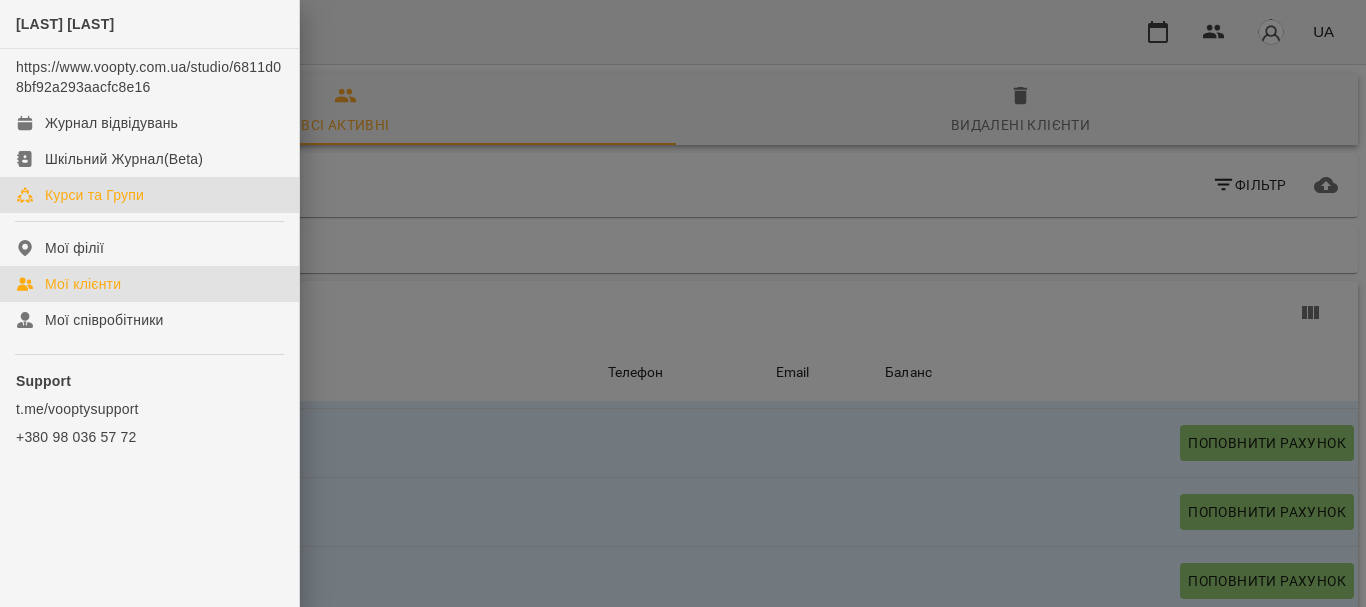 click on "Курси та Групи" at bounding box center (94, 195) 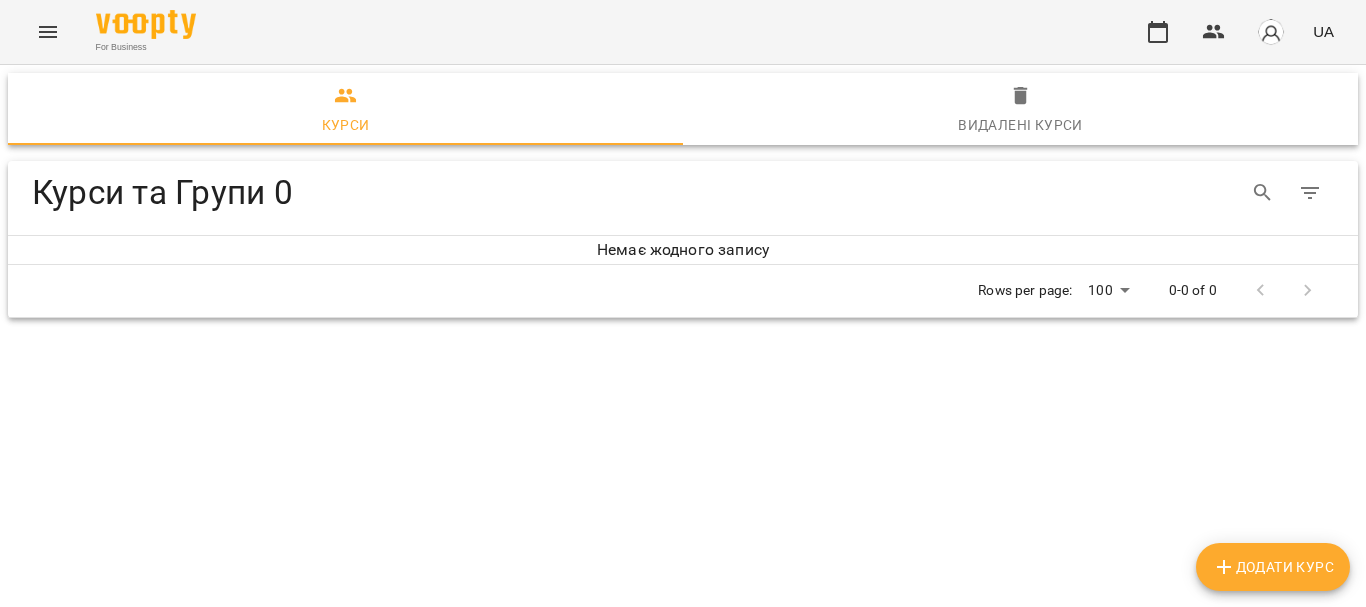 click 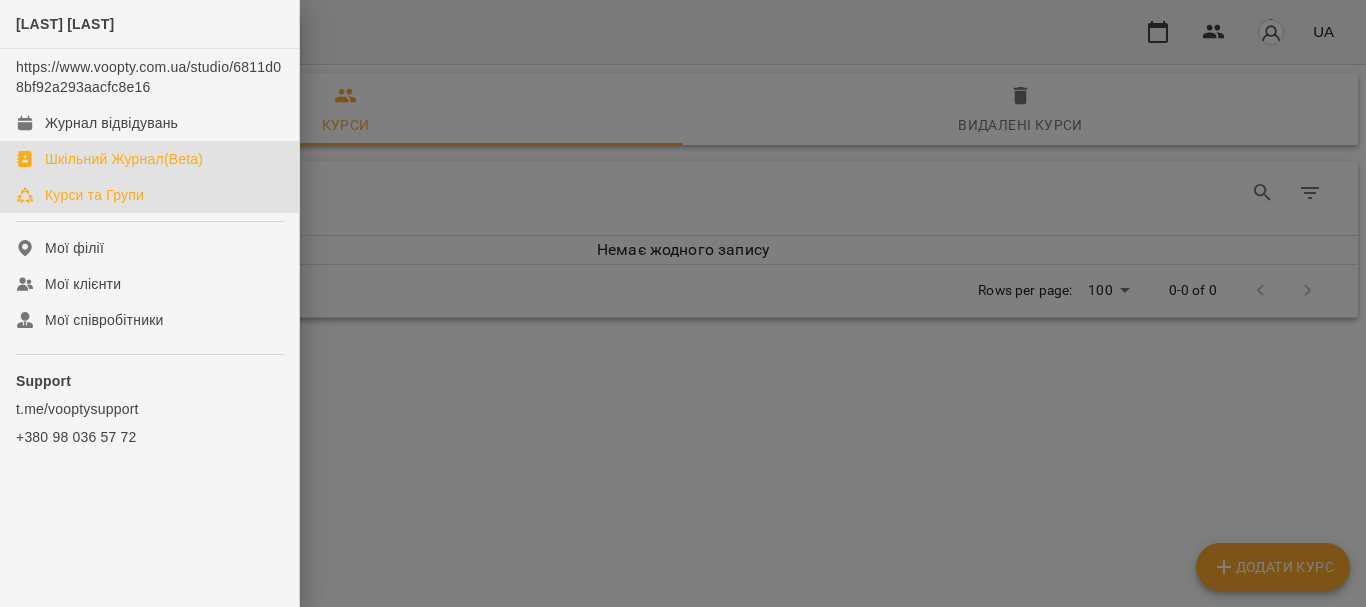 click on "Шкільний Журнал(Beta)" at bounding box center [124, 159] 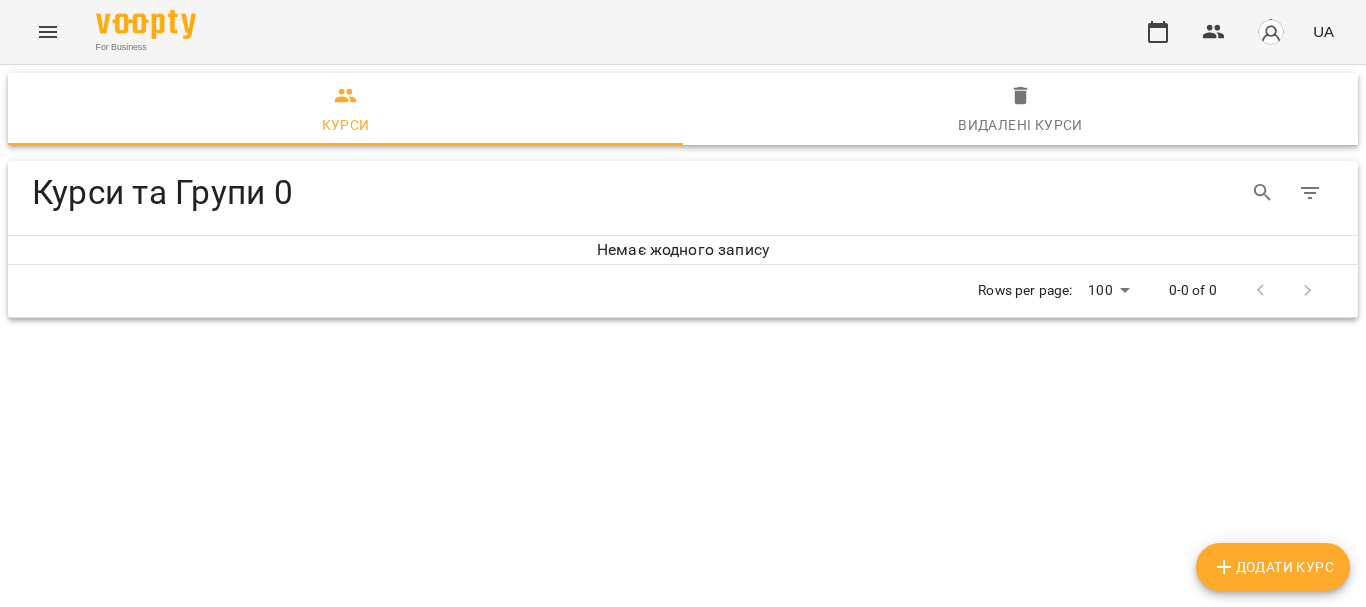 click 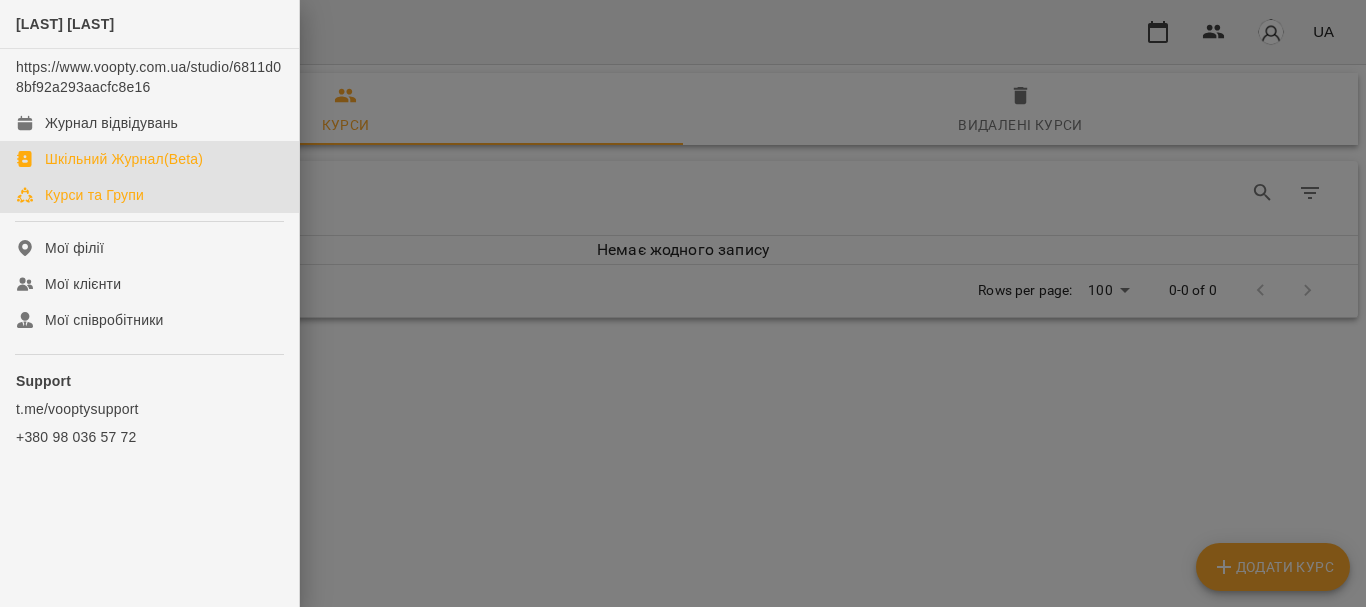 click on "Шкільний Журнал(Beta)" at bounding box center [124, 159] 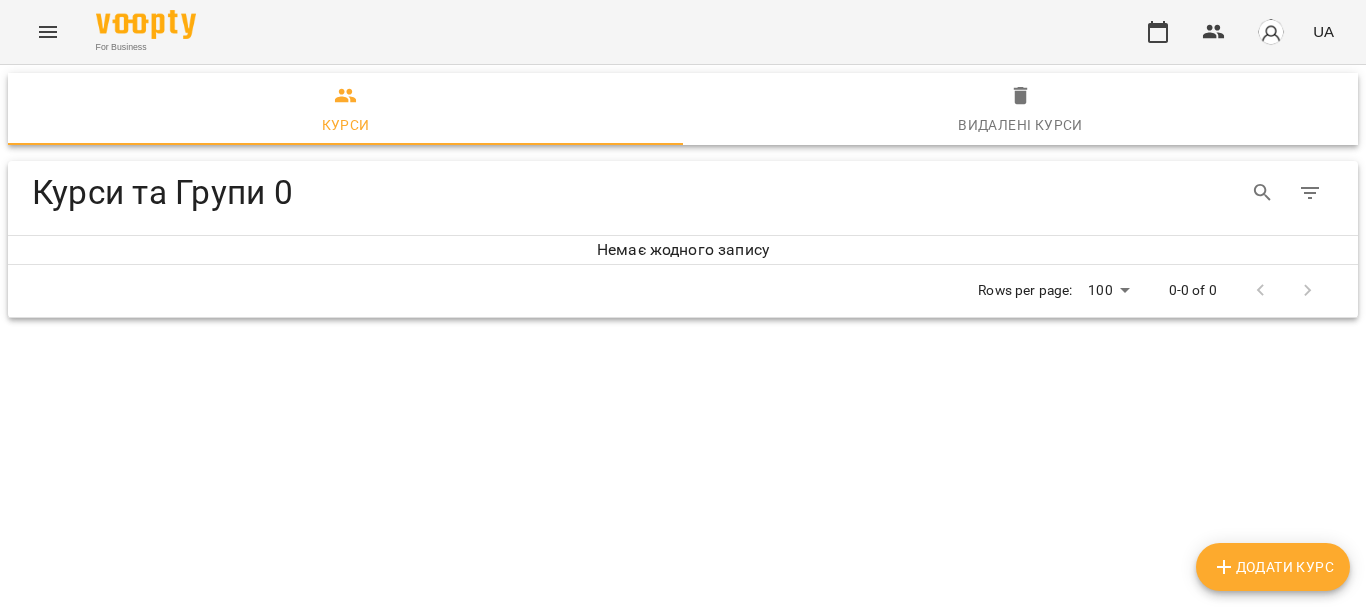 click 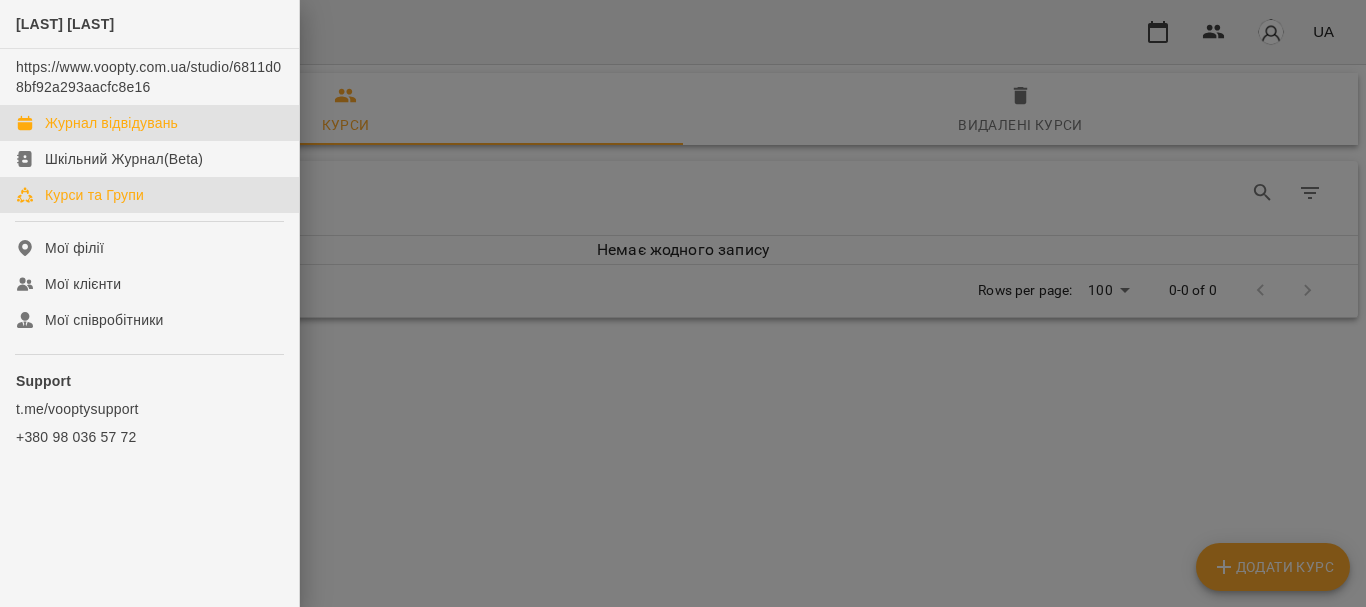 click on "Журнал відвідувань" at bounding box center (111, 123) 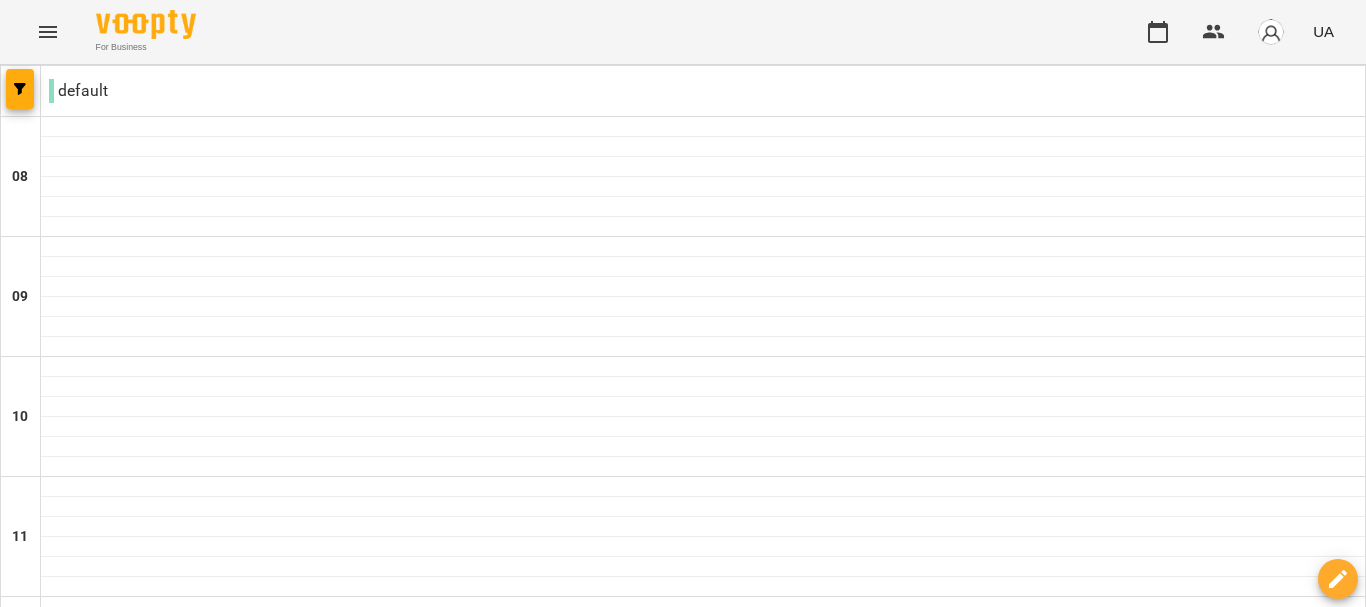scroll, scrollTop: 100, scrollLeft: 0, axis: vertical 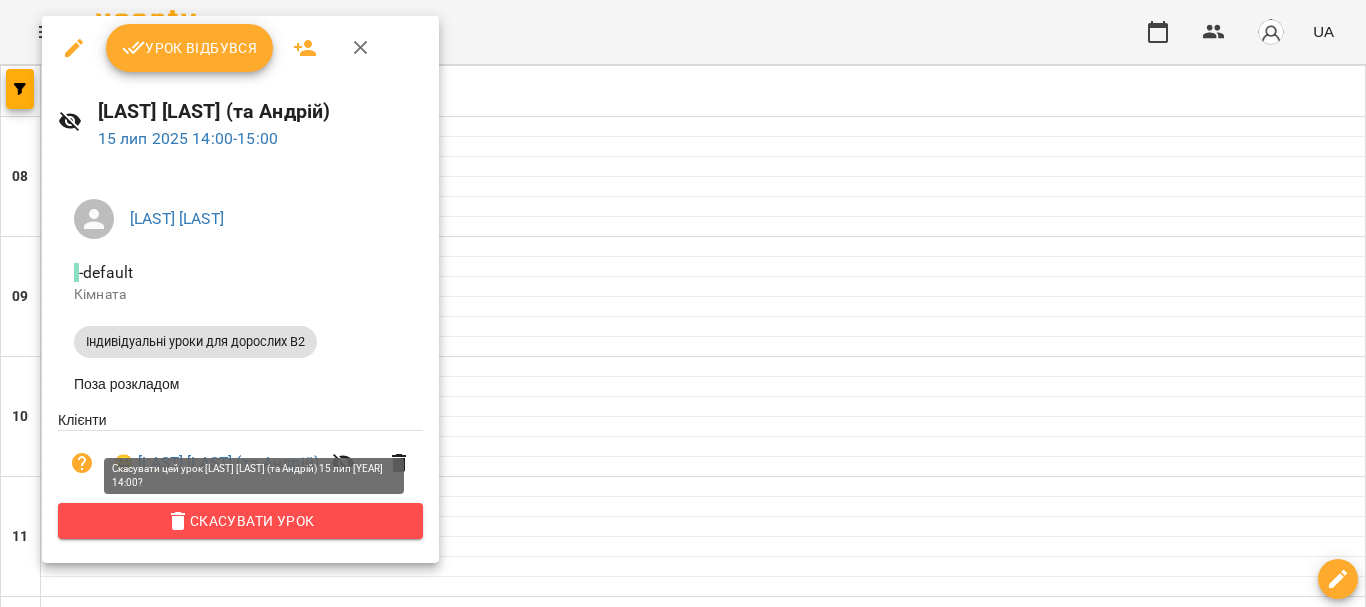 click on "Скасувати Урок" at bounding box center (240, 521) 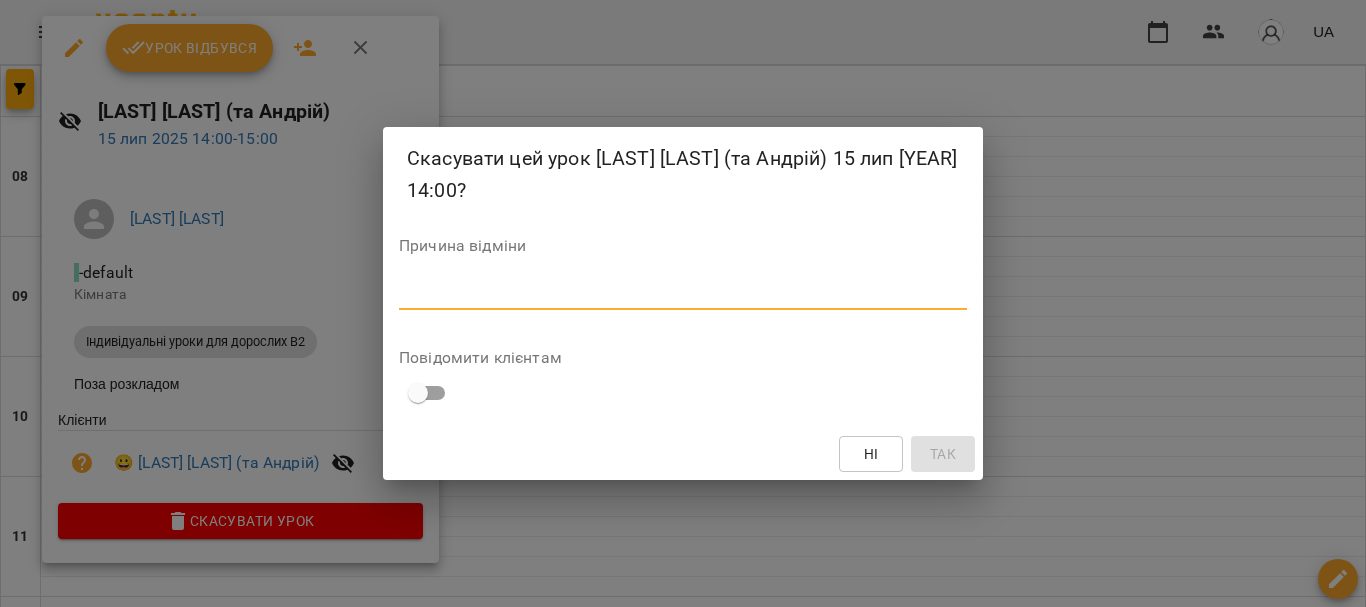 click at bounding box center [683, 293] 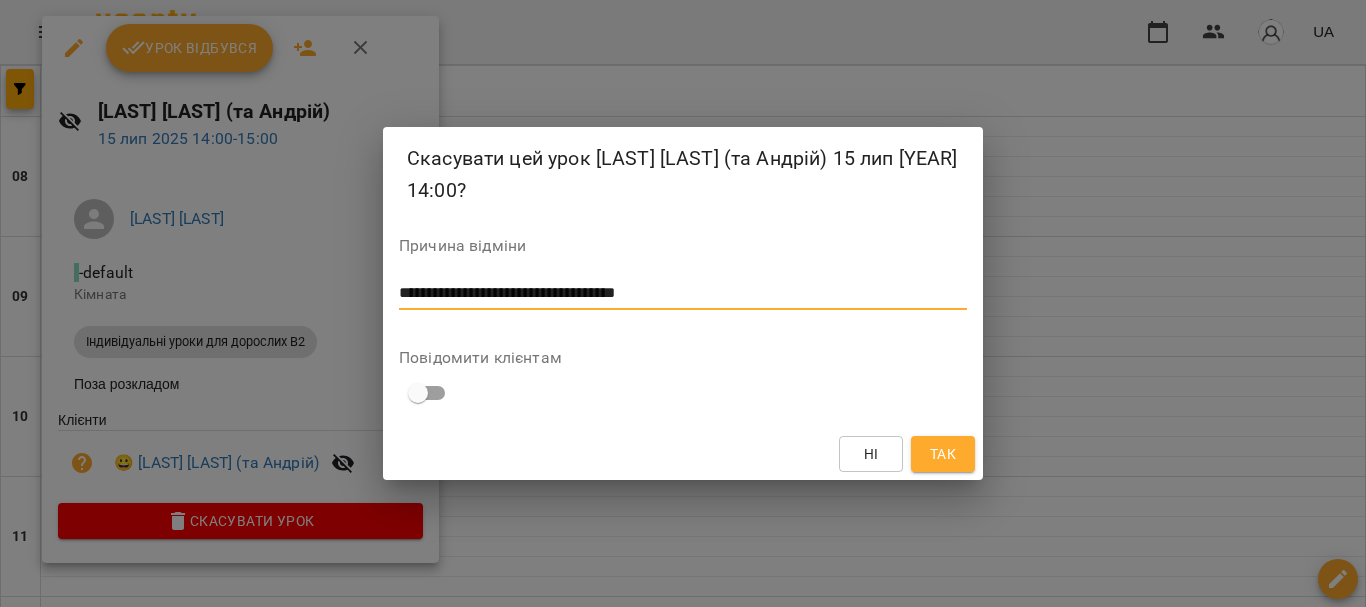 type on "**********" 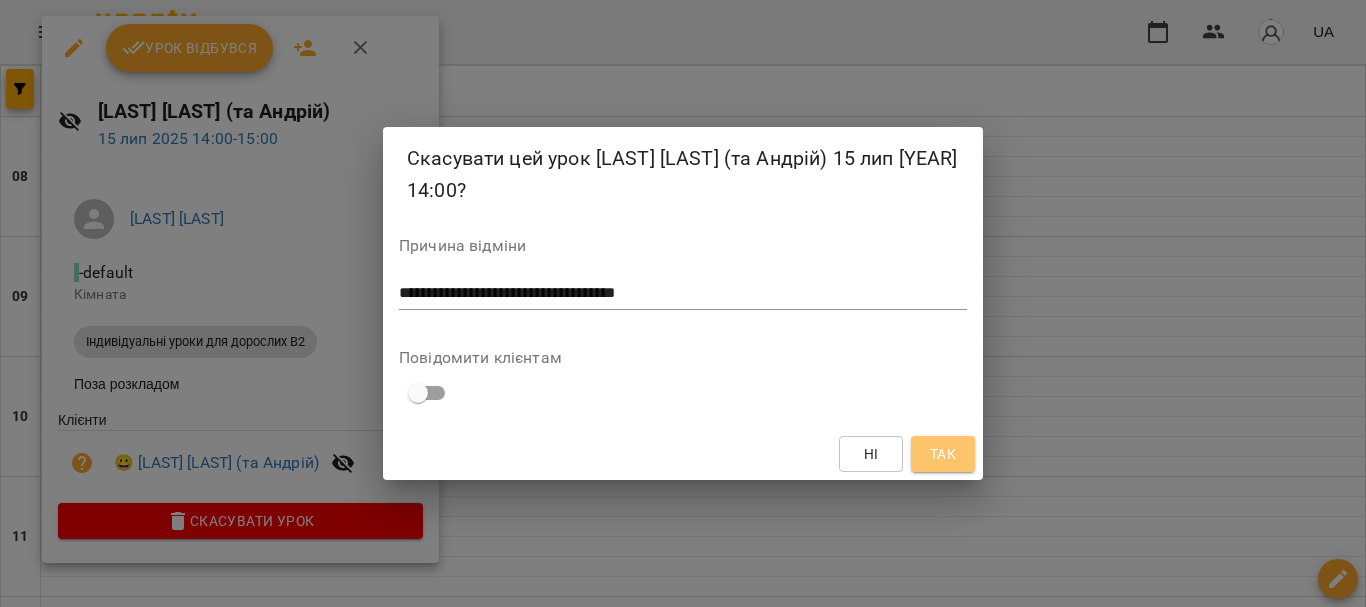 click on "Так" at bounding box center (943, 454) 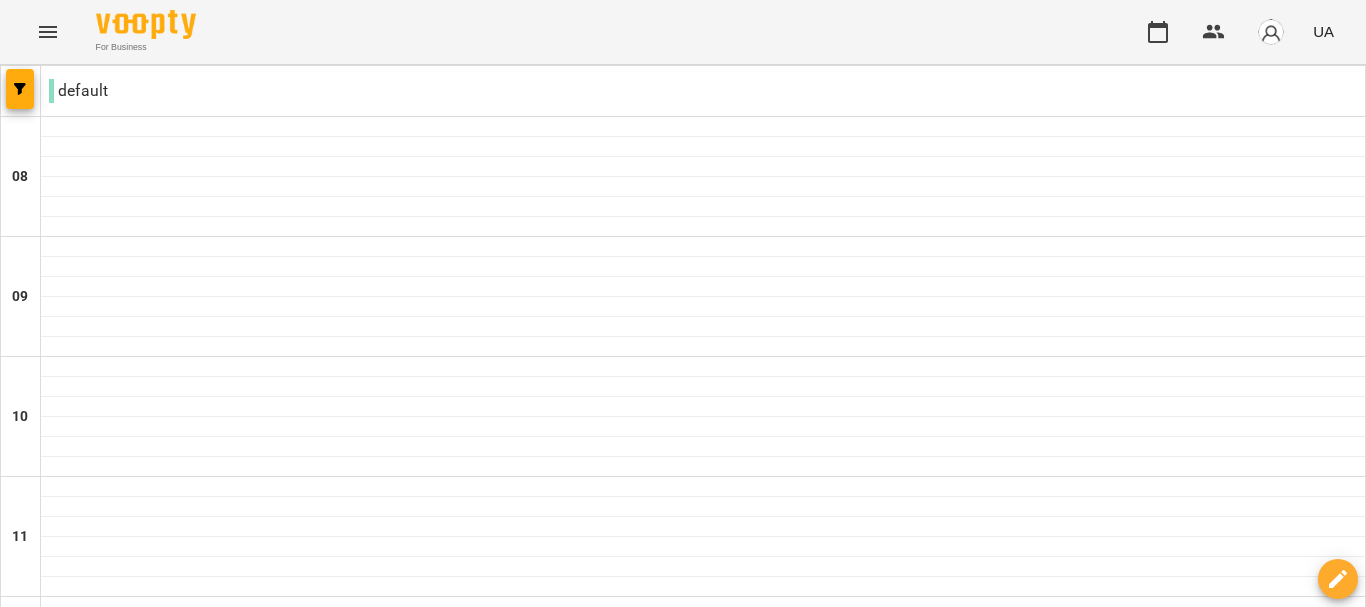 scroll, scrollTop: 603, scrollLeft: 0, axis: vertical 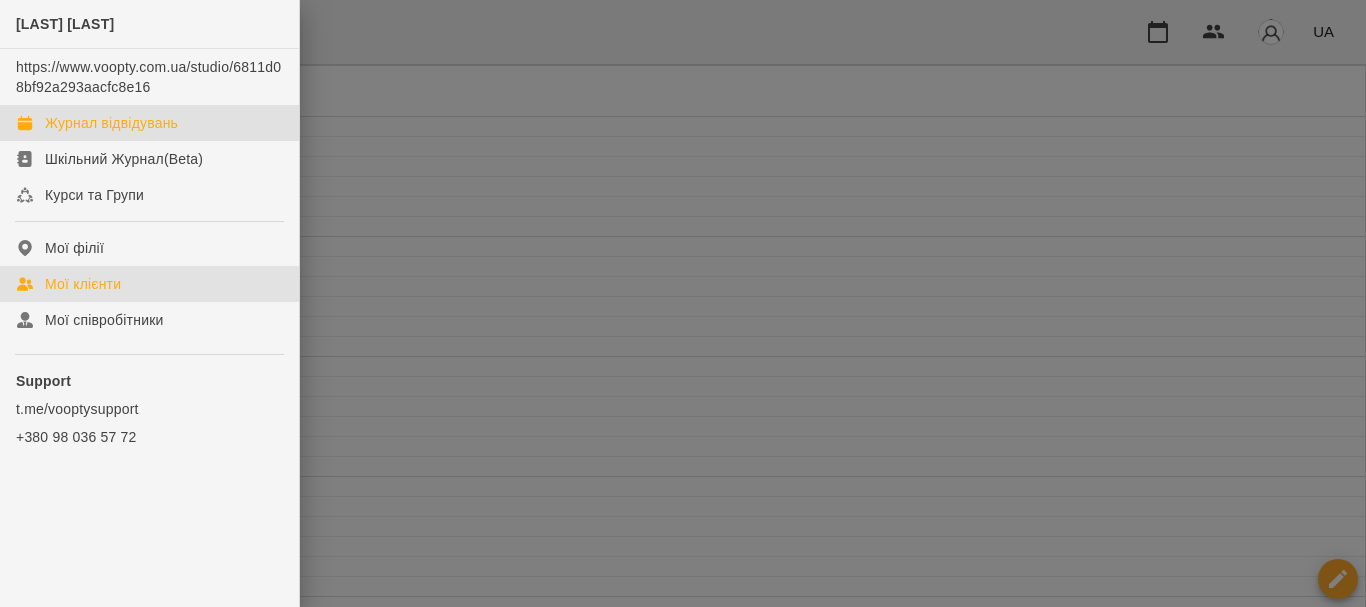 click on "Мої клієнти" at bounding box center (83, 284) 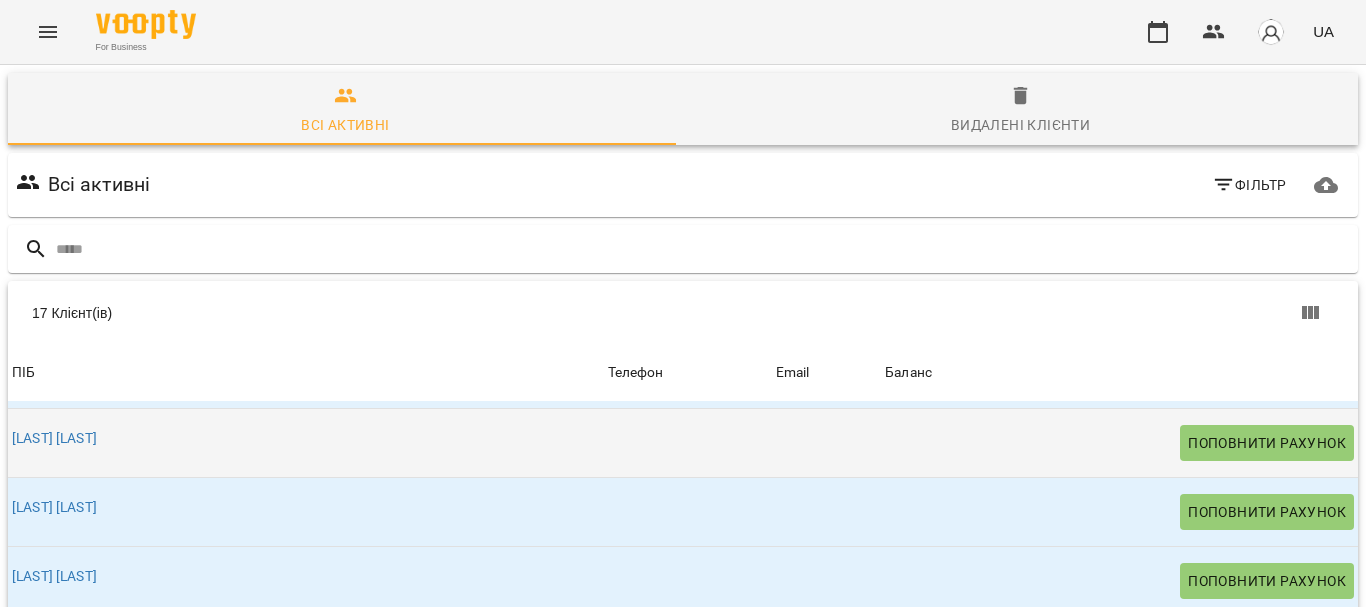 scroll, scrollTop: 600, scrollLeft: 0, axis: vertical 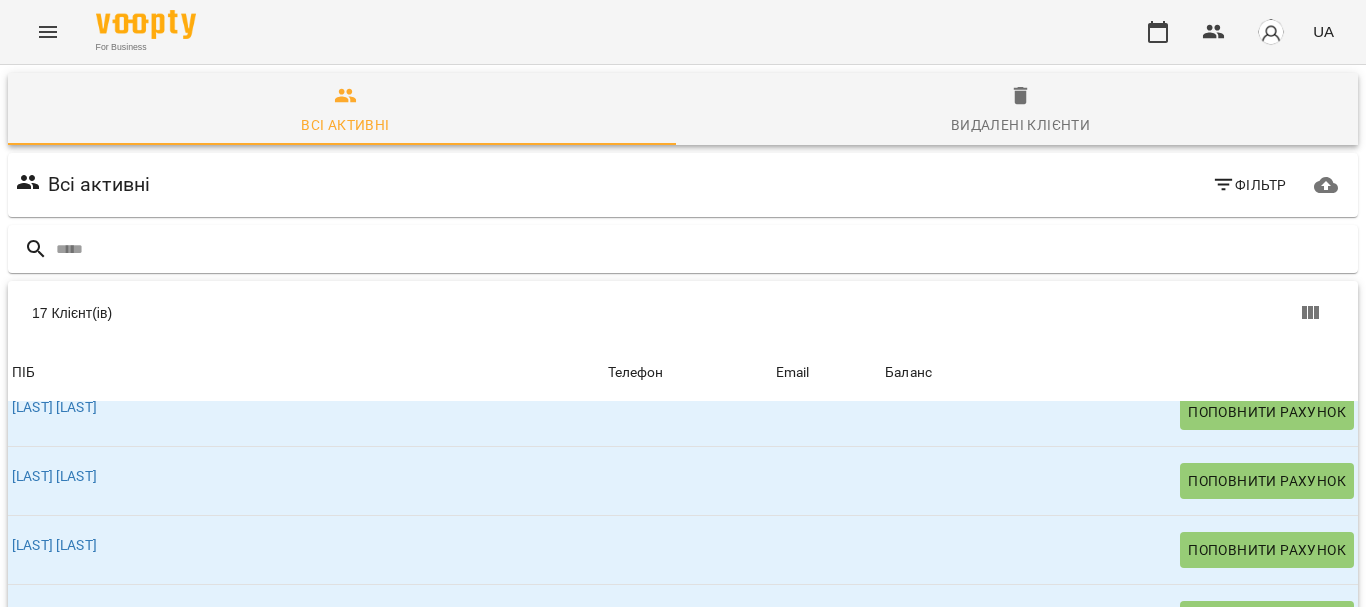 click 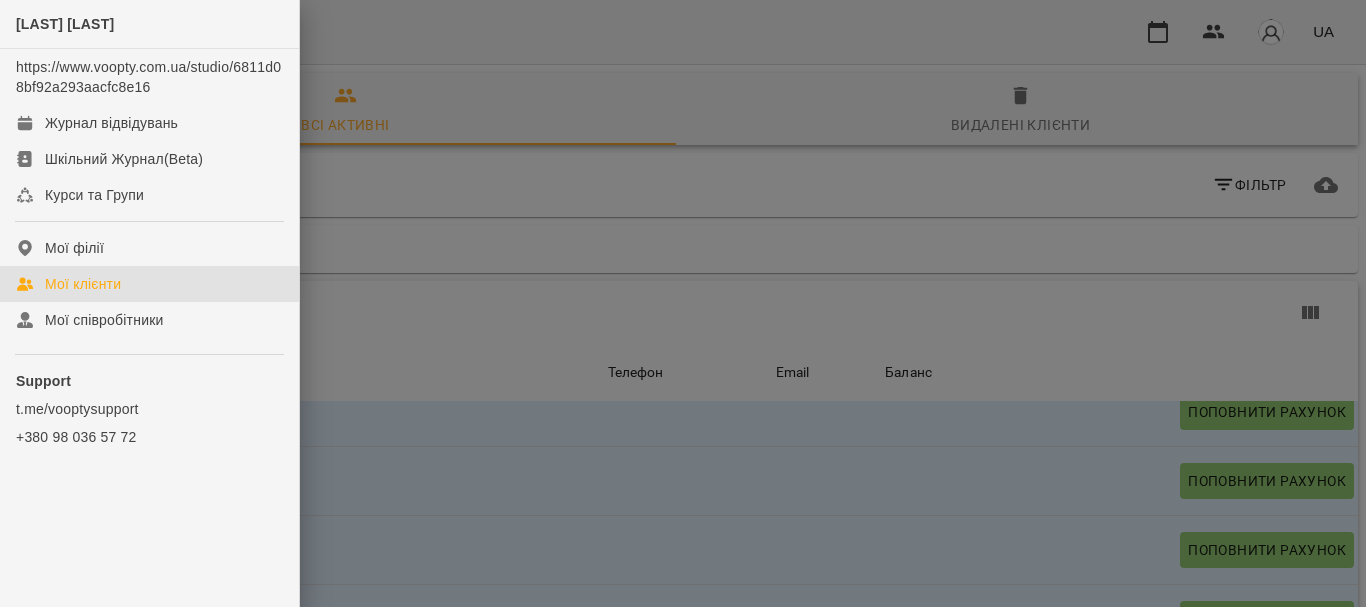click at bounding box center [683, 303] 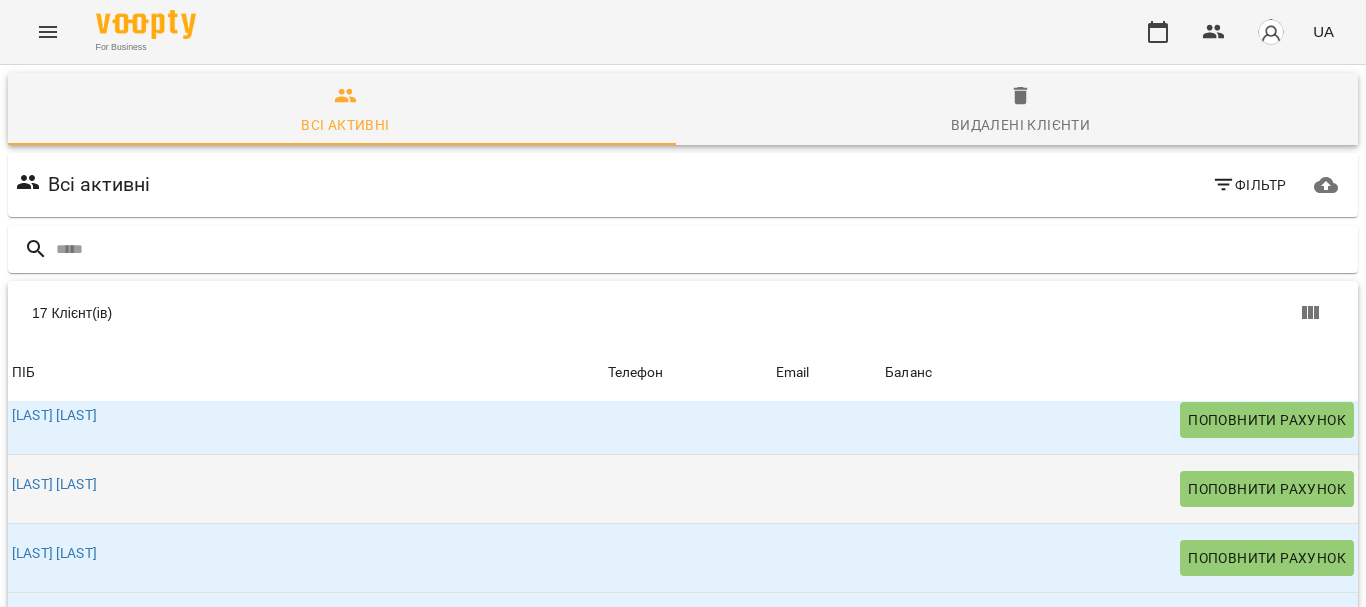 scroll, scrollTop: 500, scrollLeft: 0, axis: vertical 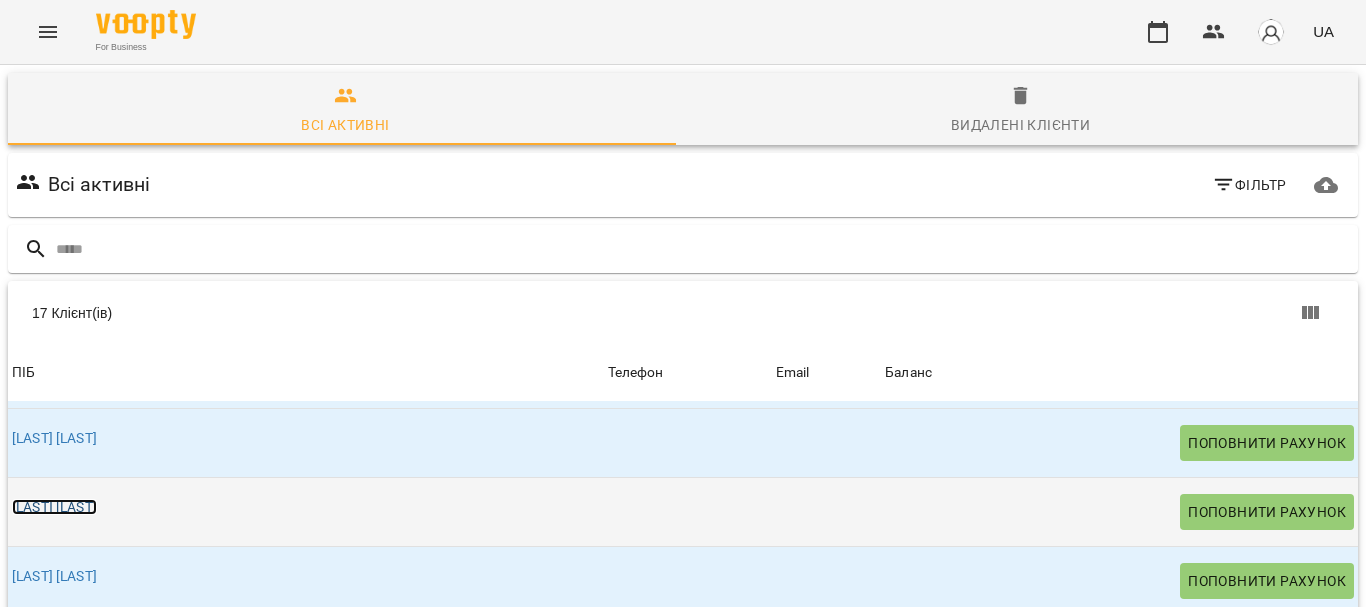 click on "[LAST] [LAST]" at bounding box center (54, 507) 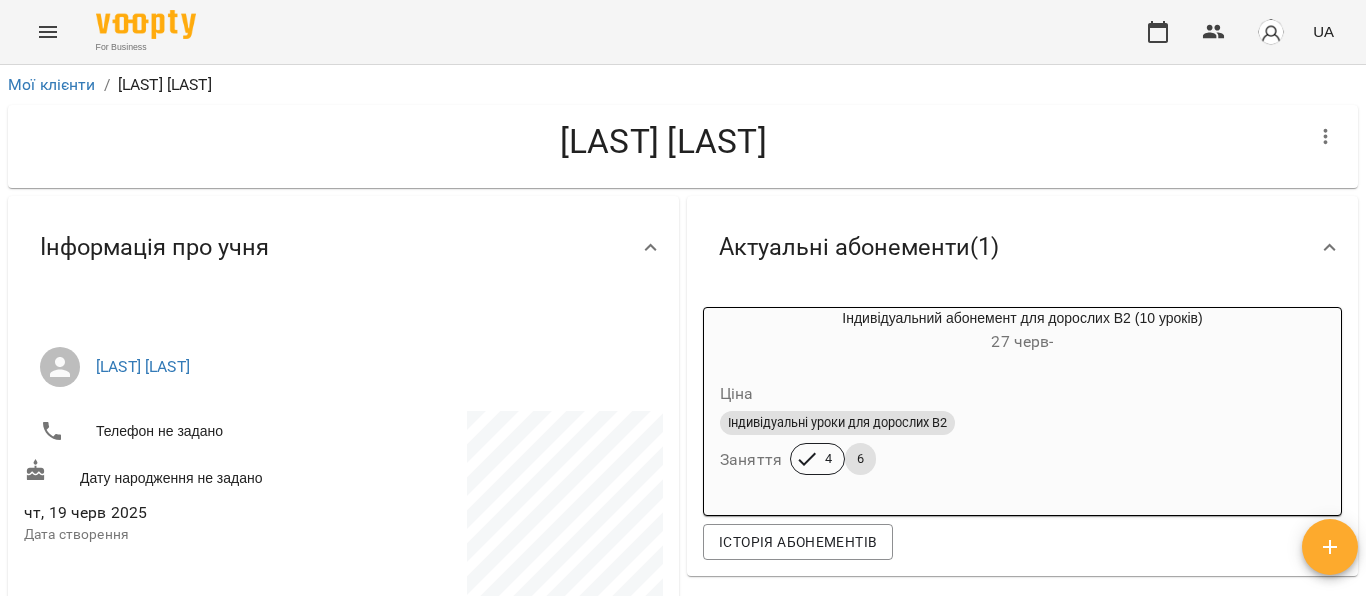 scroll, scrollTop: 100, scrollLeft: 0, axis: vertical 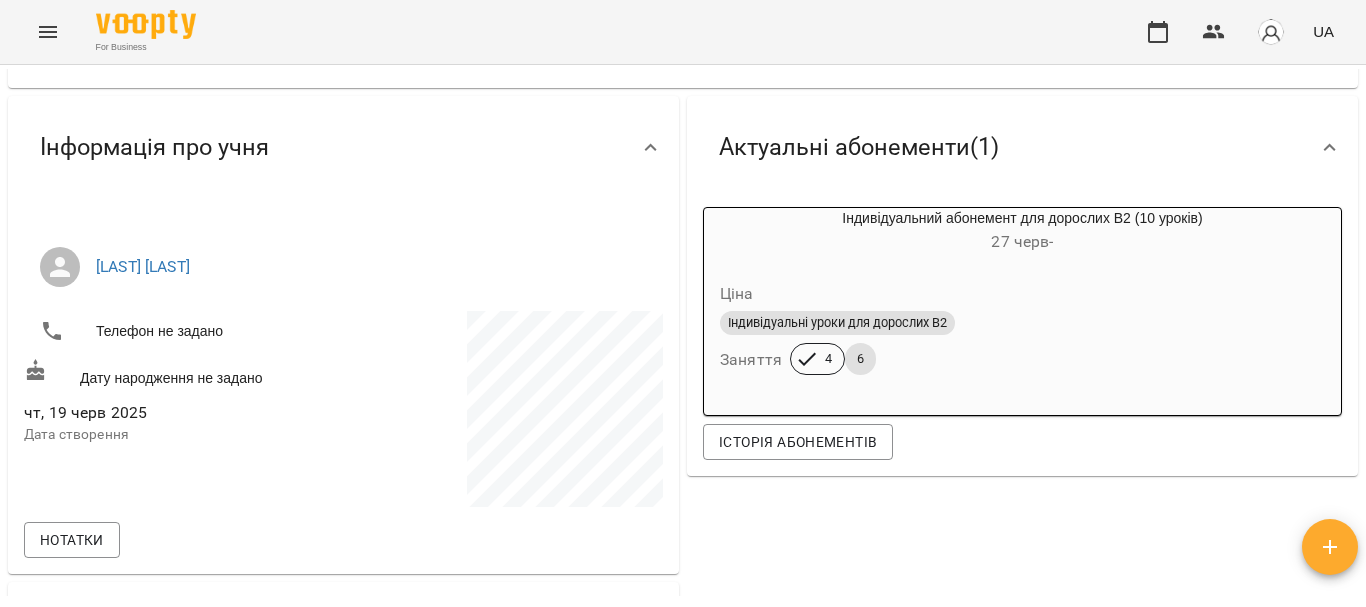 click 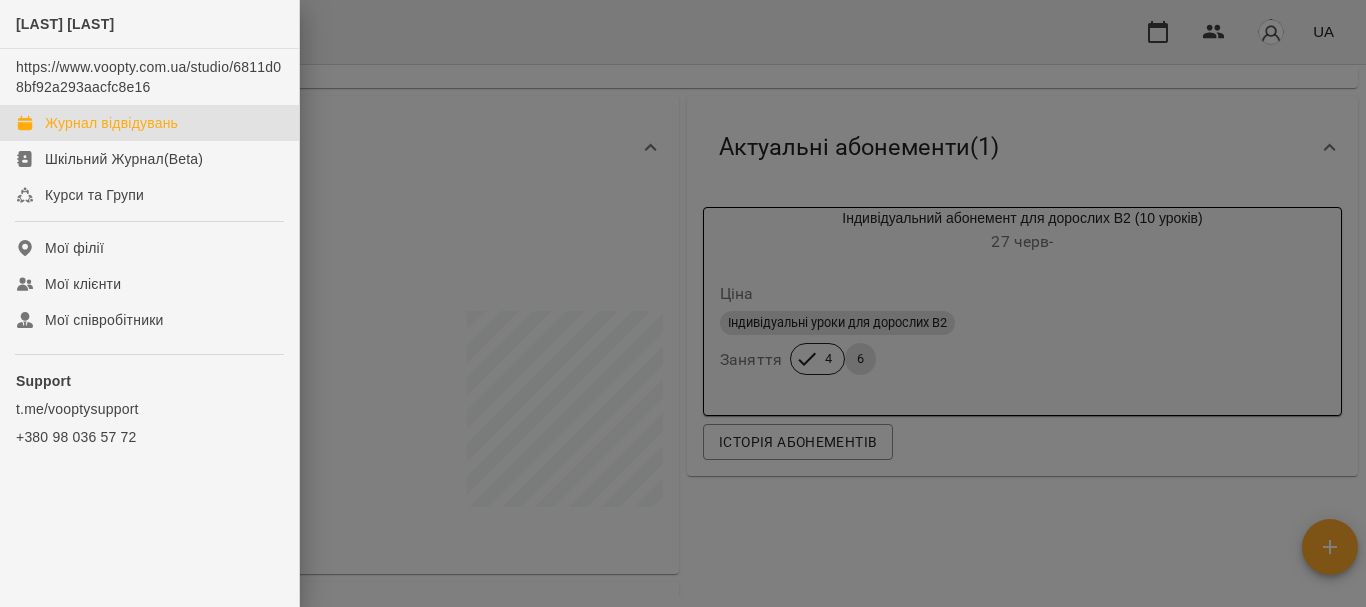 click on "Журнал відвідувань" at bounding box center [111, 123] 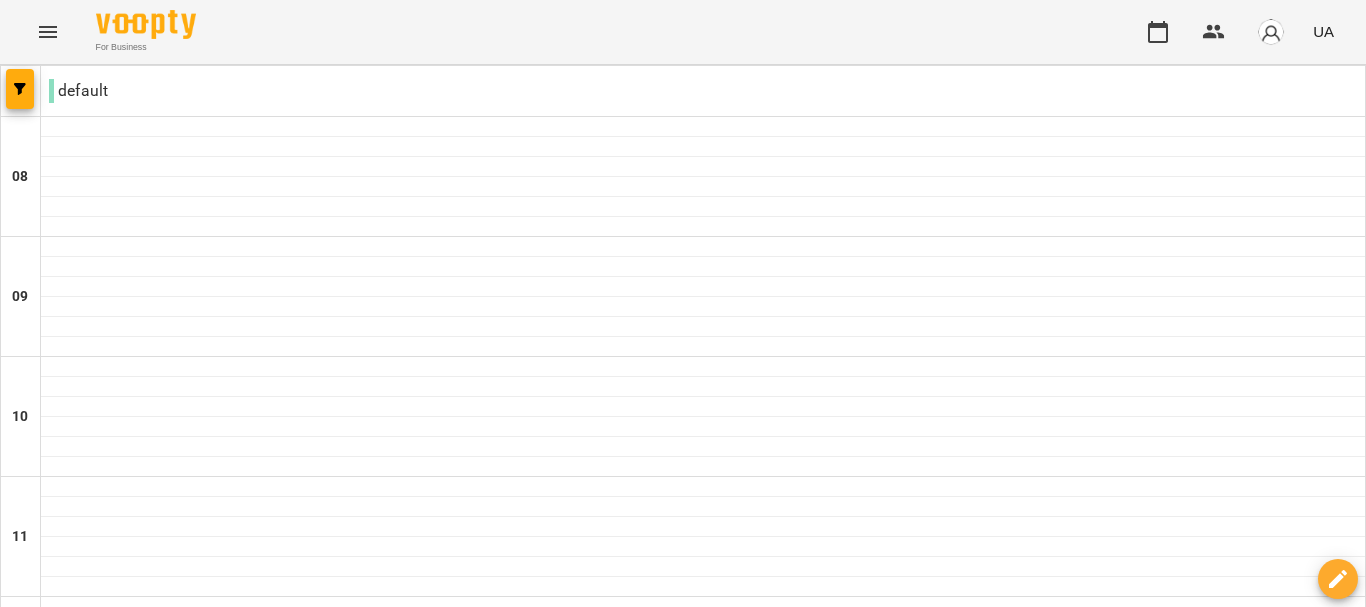scroll, scrollTop: 100, scrollLeft: 0, axis: vertical 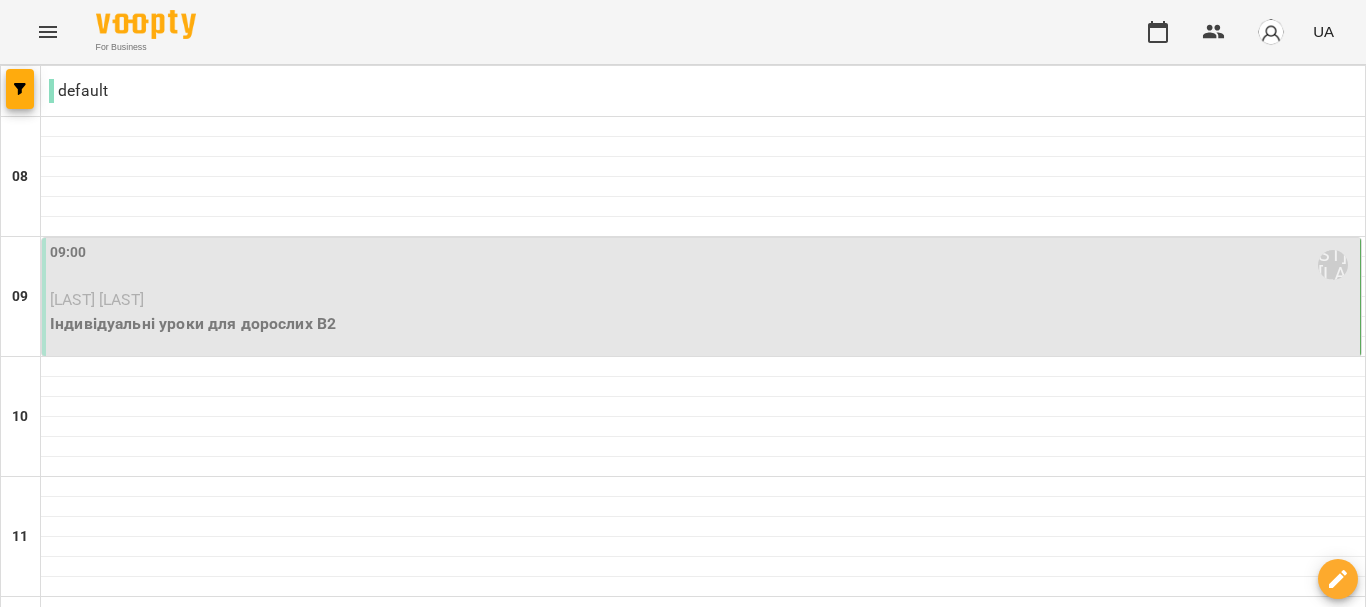 click on "[LAST] [LAST]" at bounding box center [703, 300] 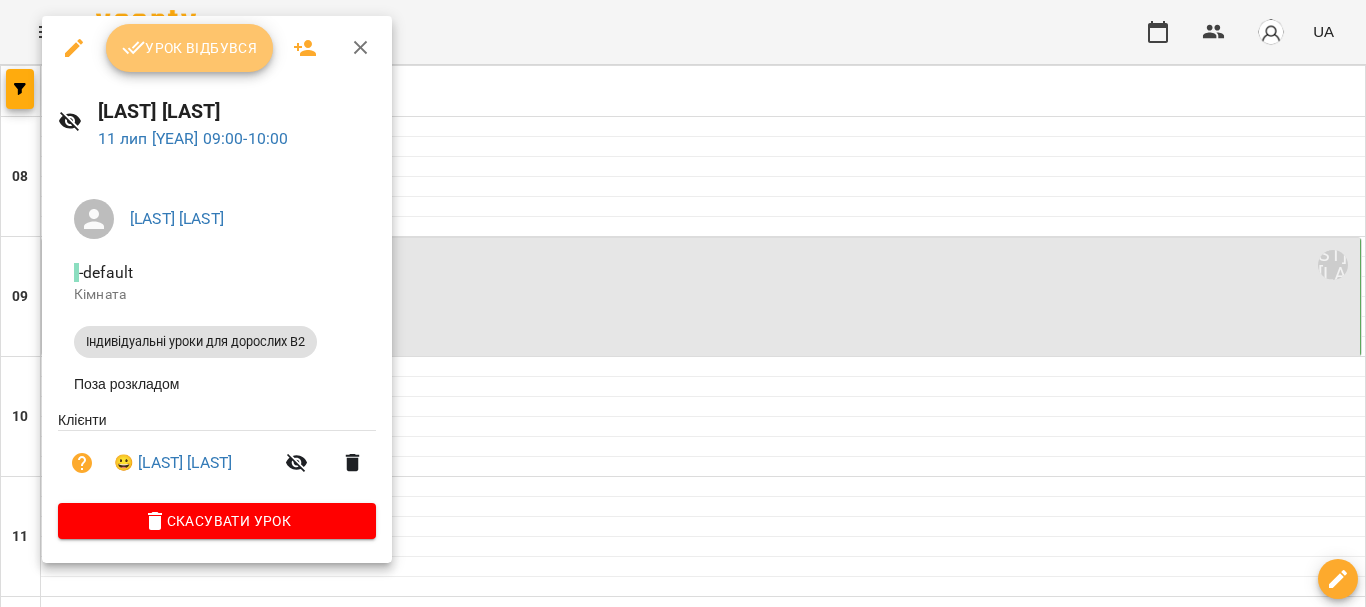 click on "Урок відбувся" at bounding box center (190, 48) 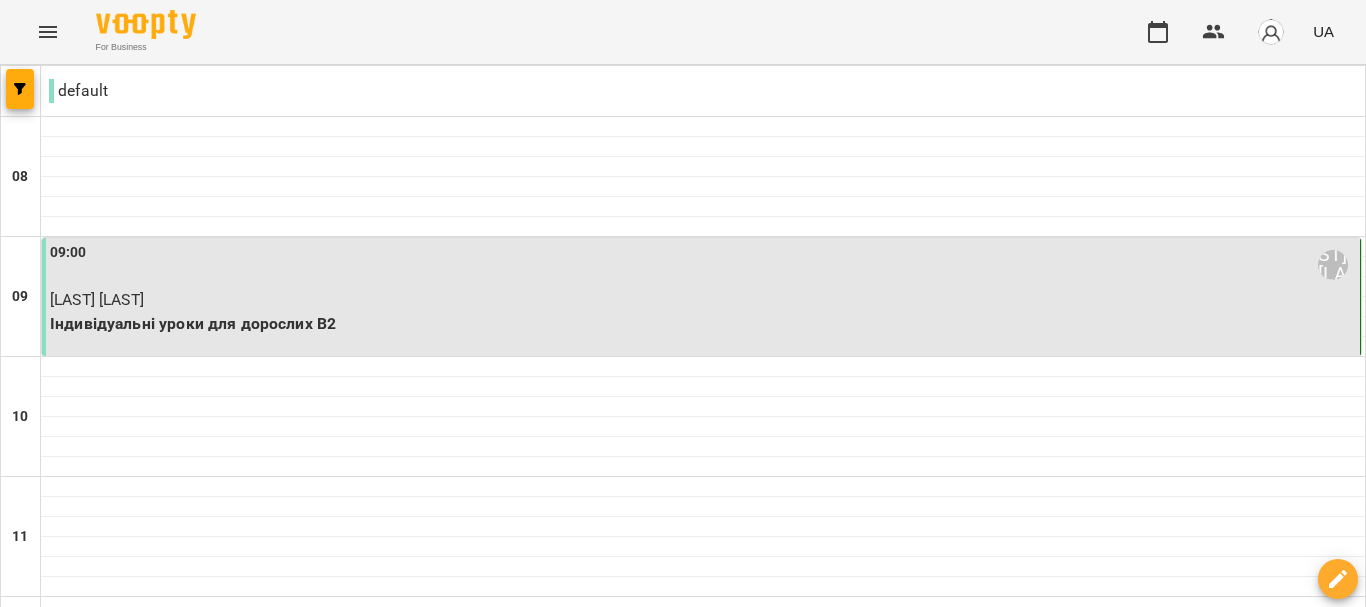 scroll, scrollTop: 600, scrollLeft: 0, axis: vertical 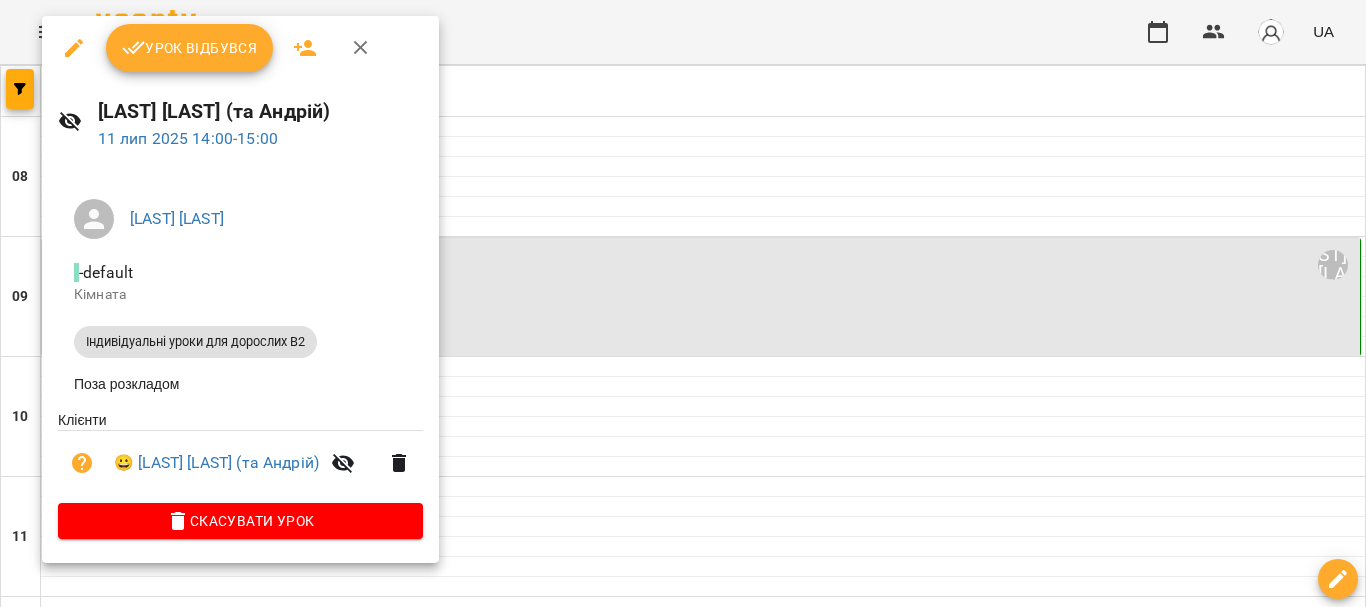 click on "Урок відбувся" at bounding box center [190, 48] 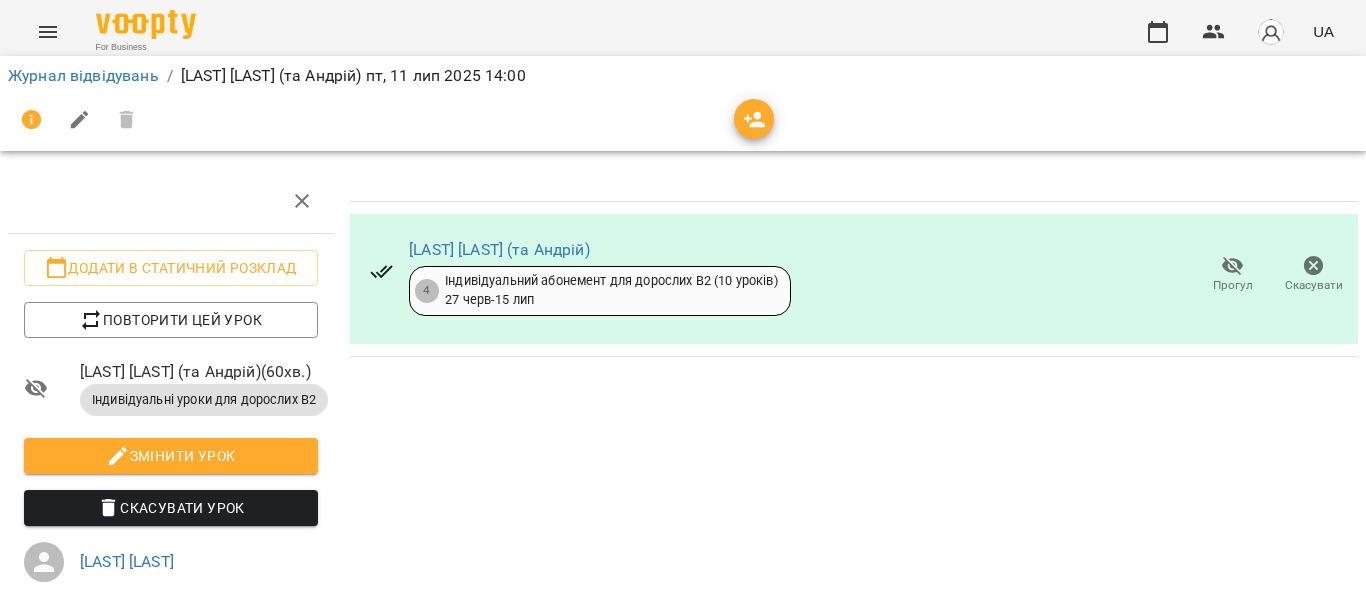 scroll, scrollTop: 236, scrollLeft: 0, axis: vertical 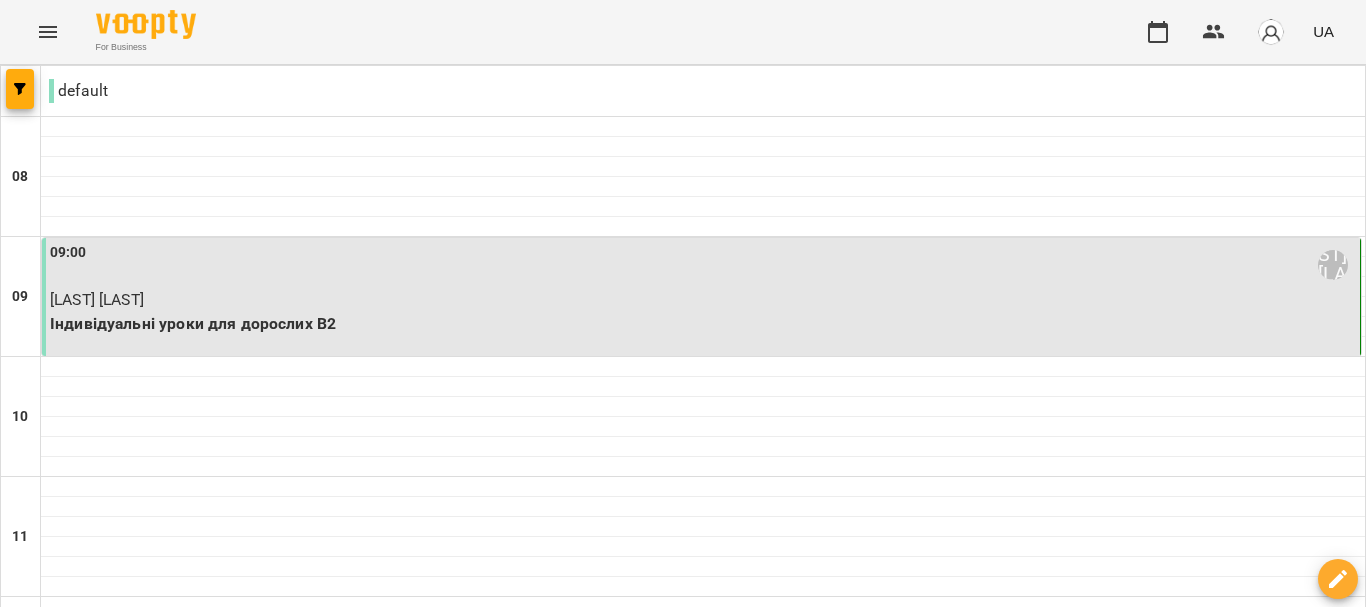 click at bounding box center (583, 1768) 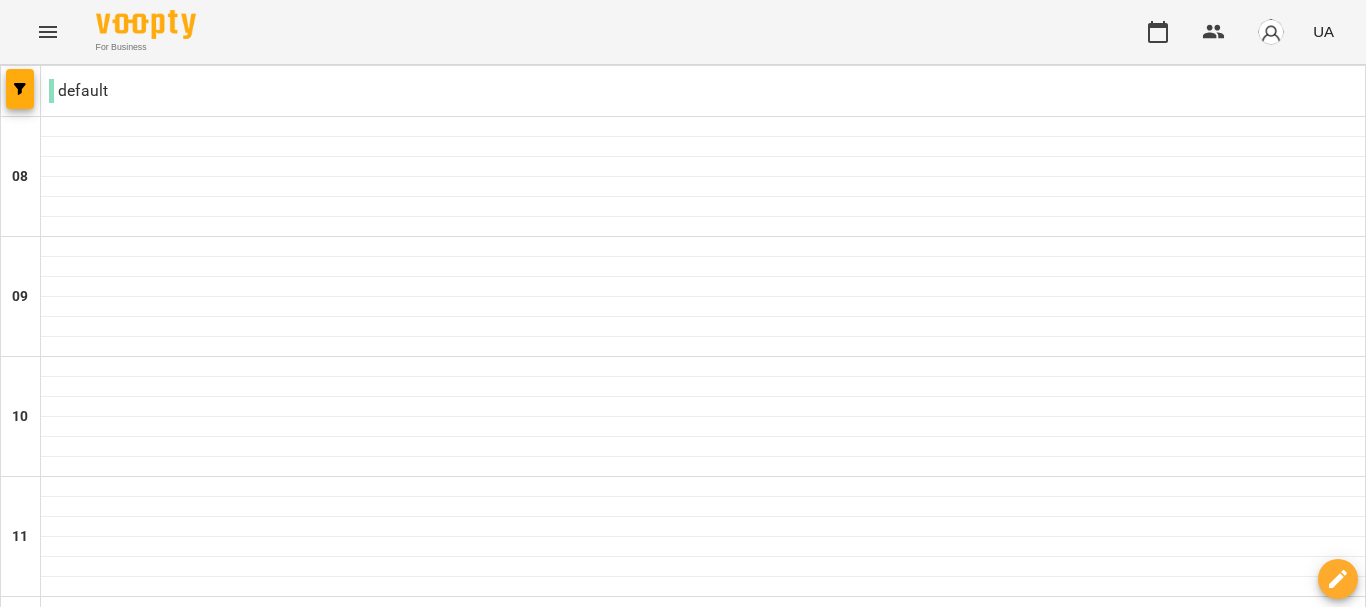 click at bounding box center [583, 1768] 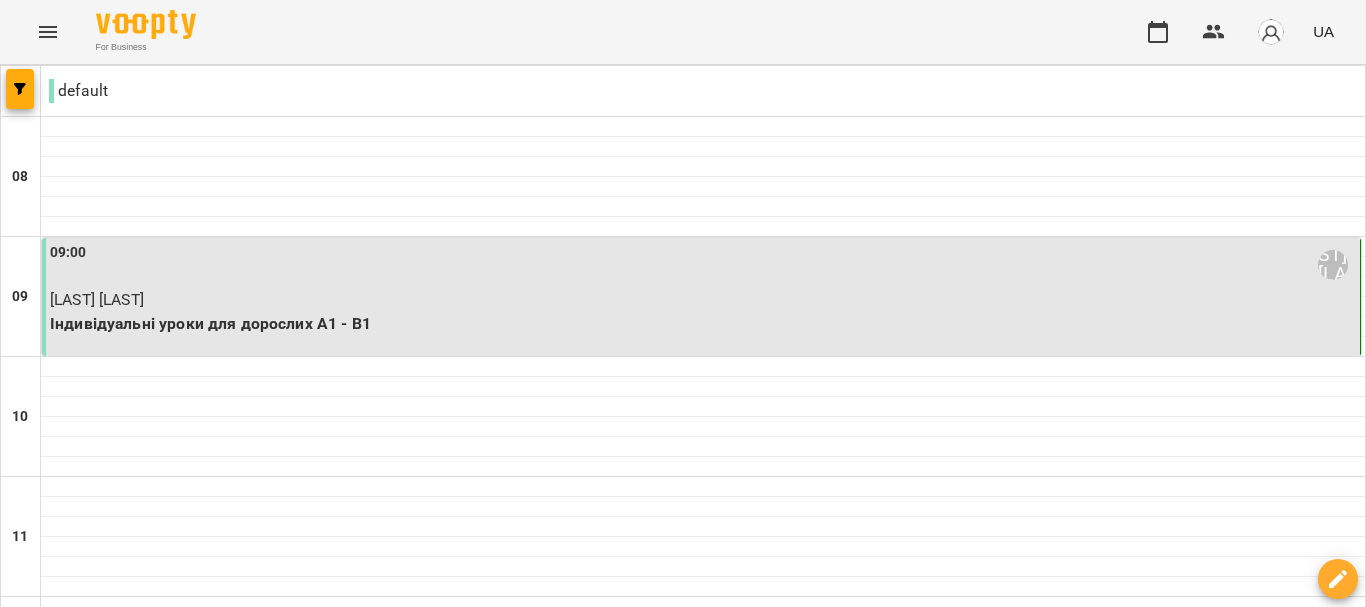 scroll, scrollTop: 0, scrollLeft: 0, axis: both 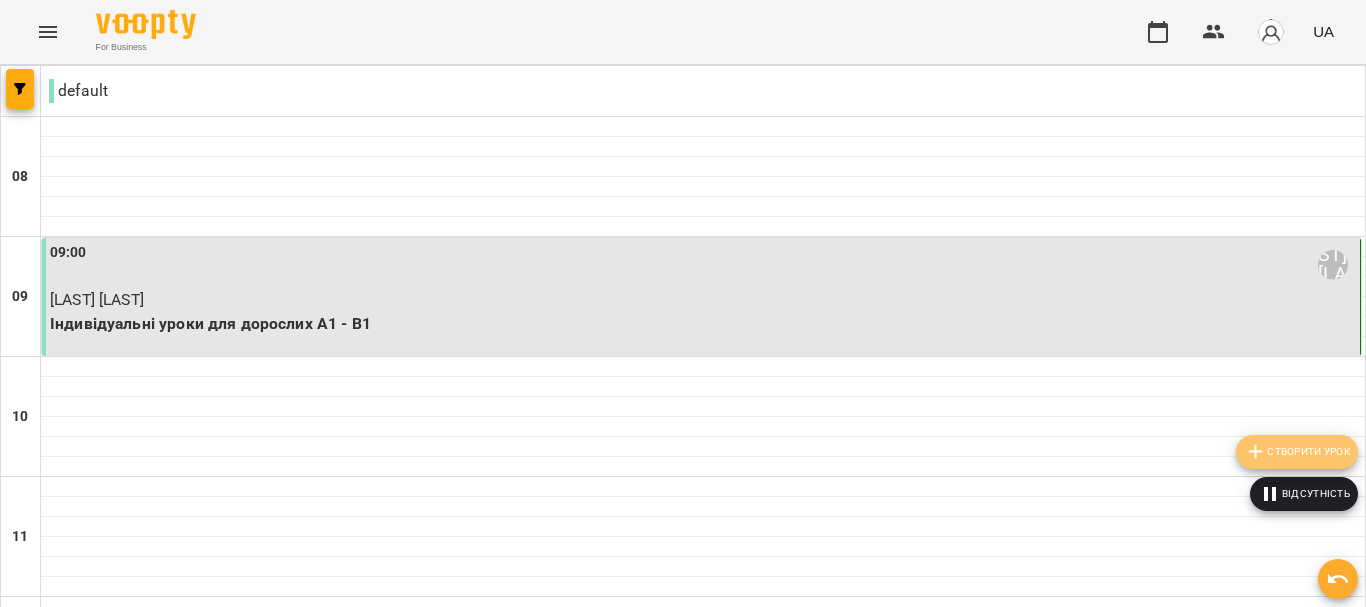 click on "Створити урок" at bounding box center (1297, 452) 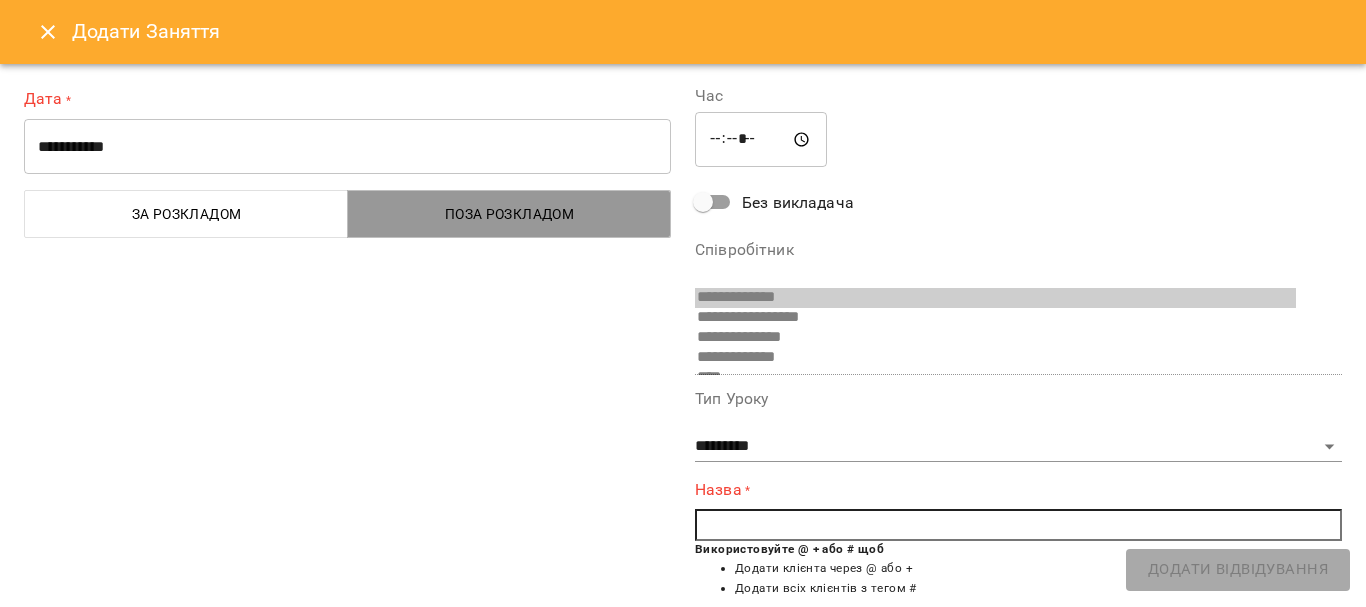 click on "Поза розкладом" at bounding box center (509, 214) 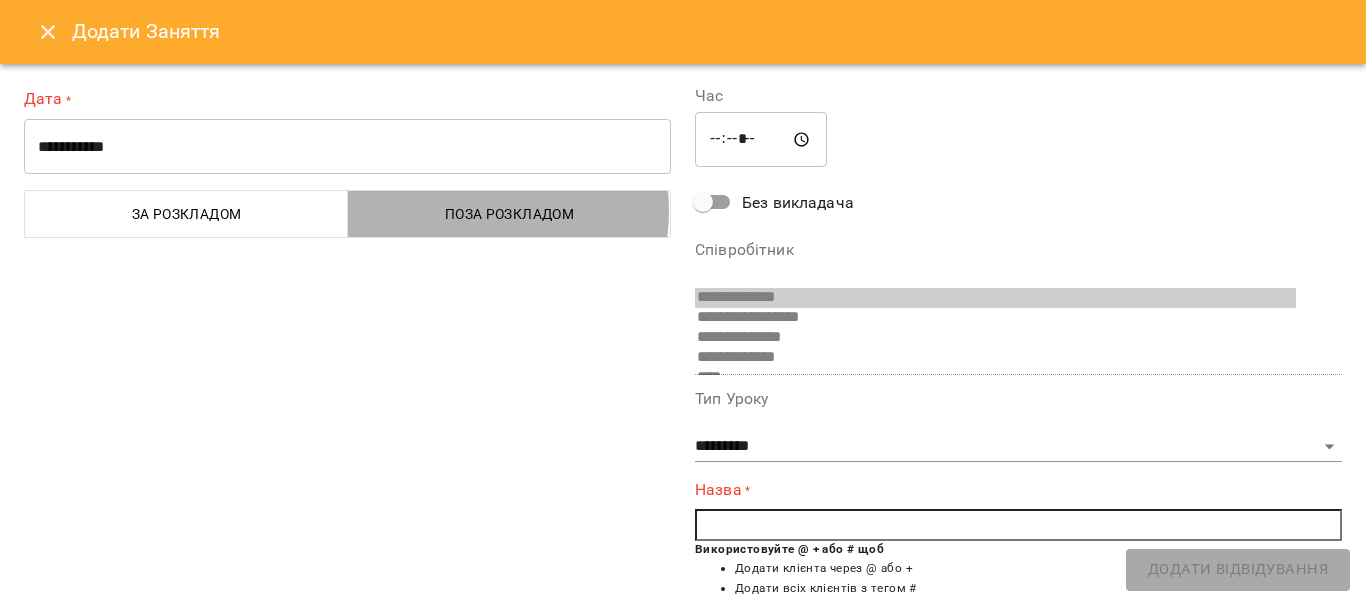 click on "Поза розкладом" at bounding box center [509, 214] 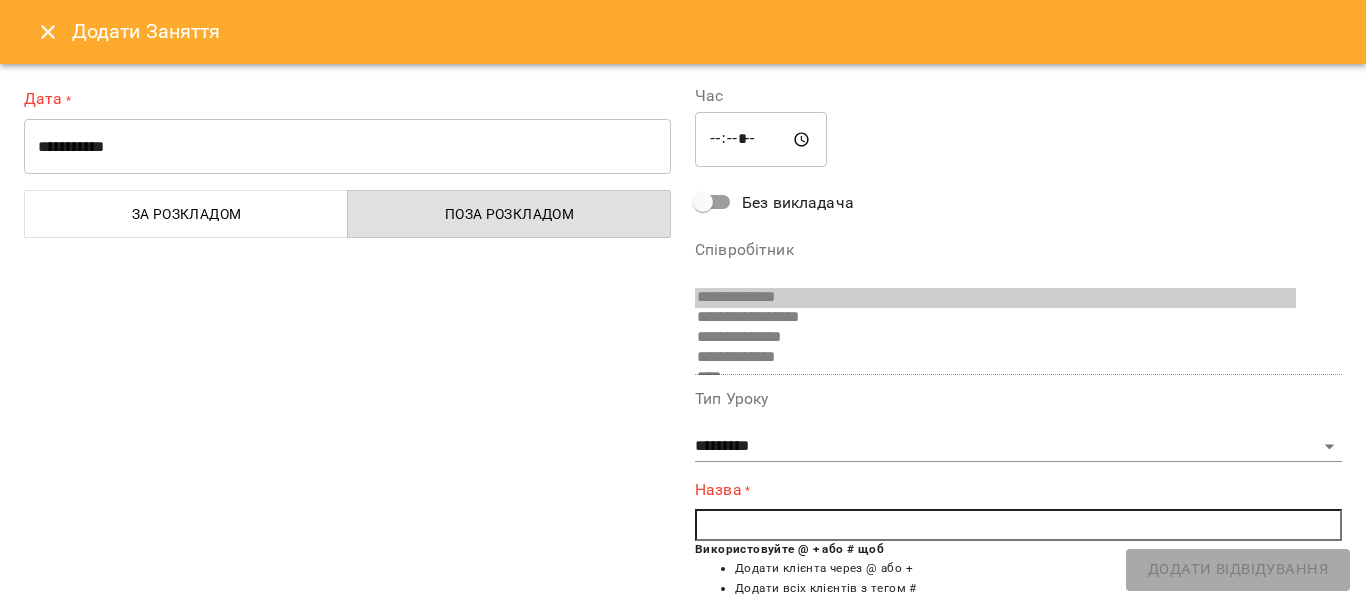 click on "*****" at bounding box center (761, 140) 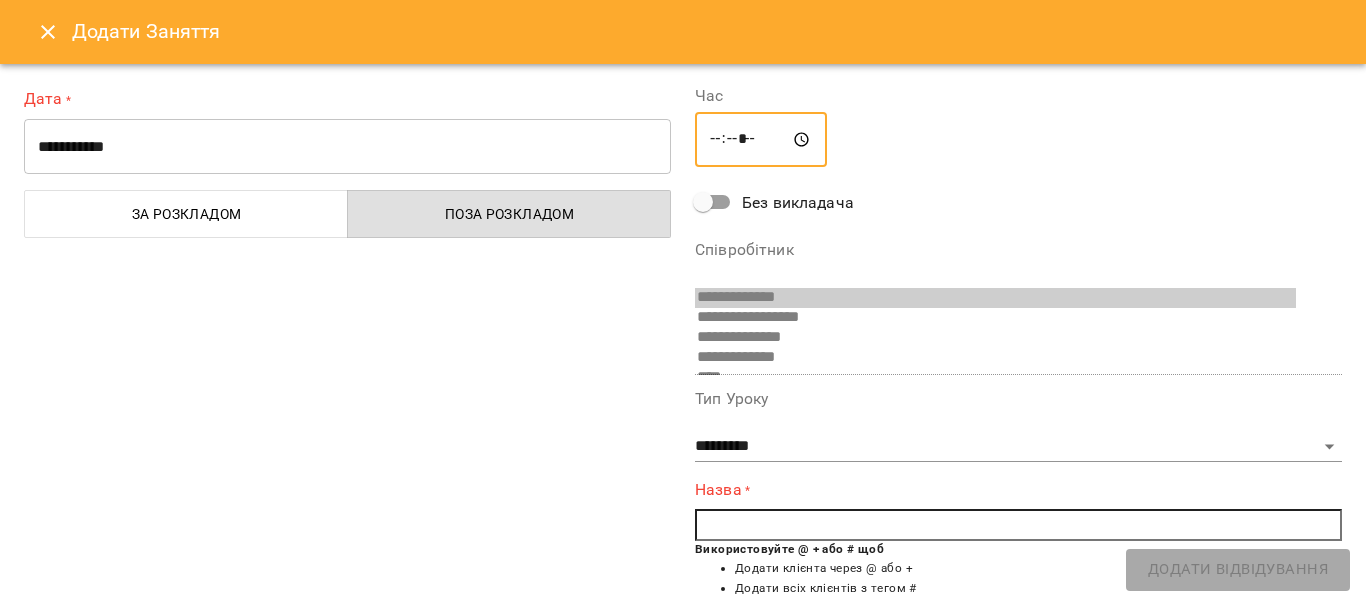 type on "*****" 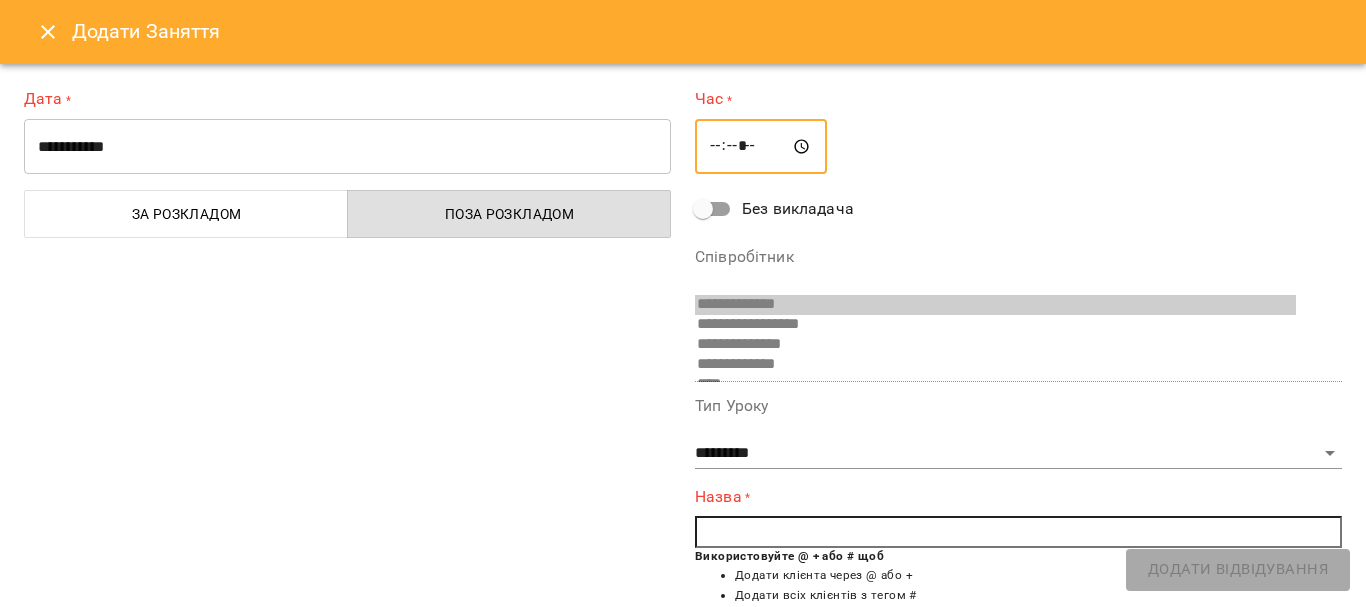 type on "*****" 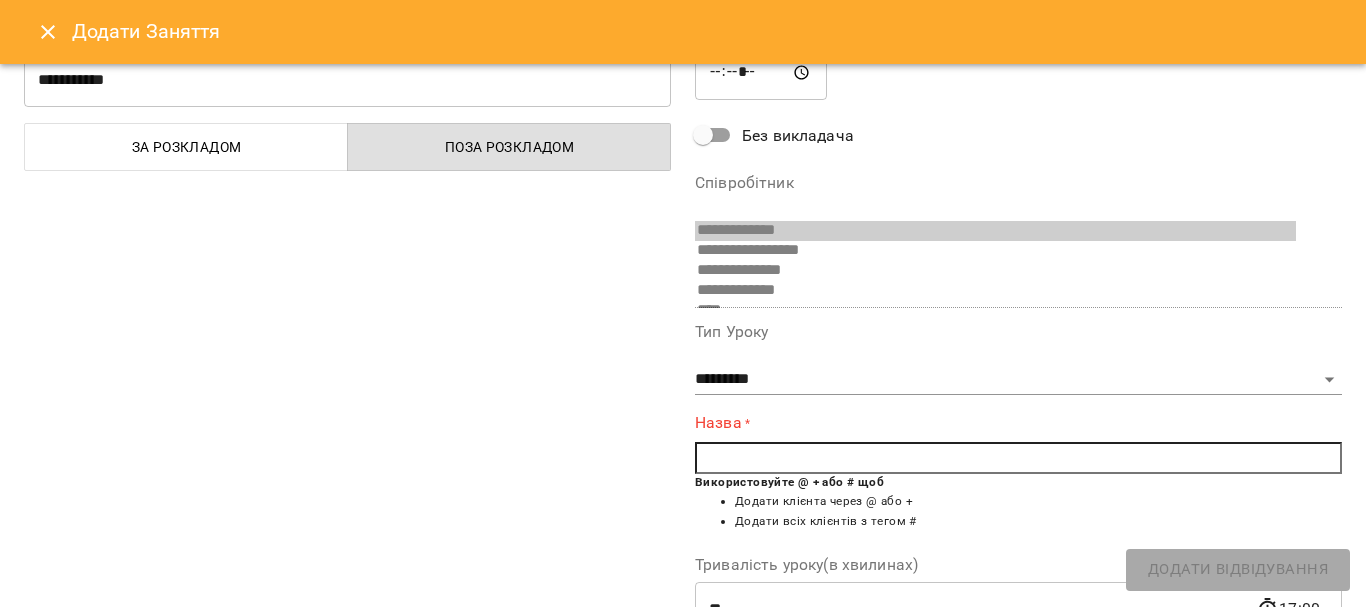 scroll, scrollTop: 100, scrollLeft: 0, axis: vertical 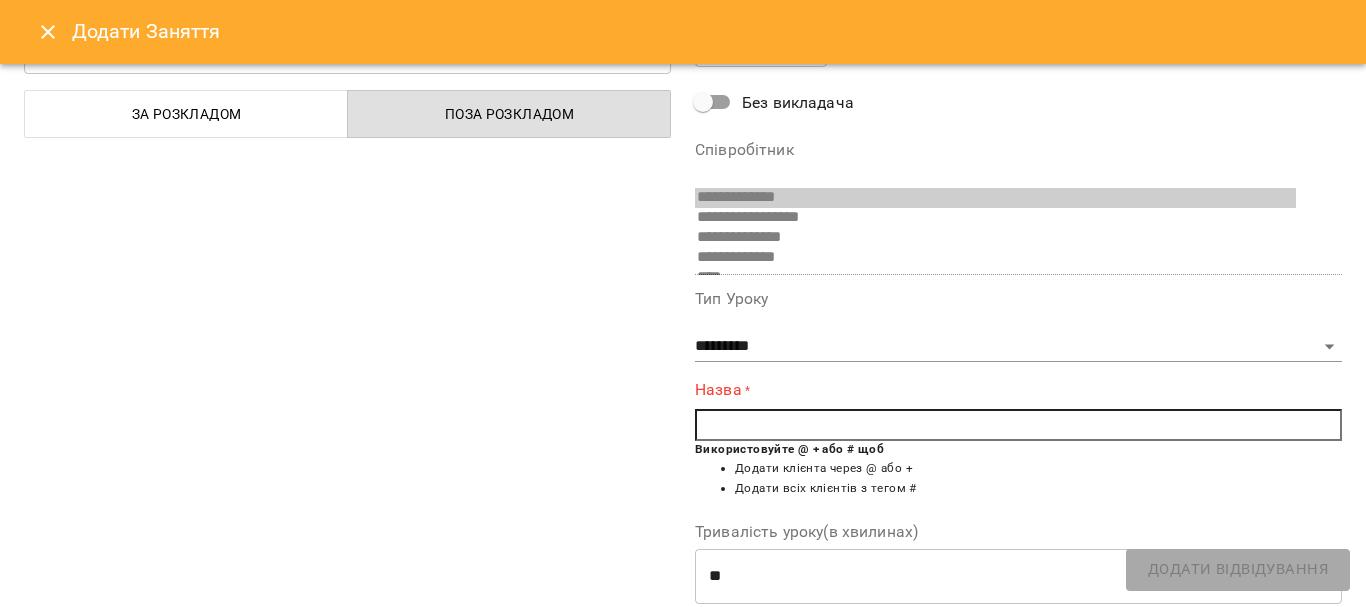 click at bounding box center (1018, 425) 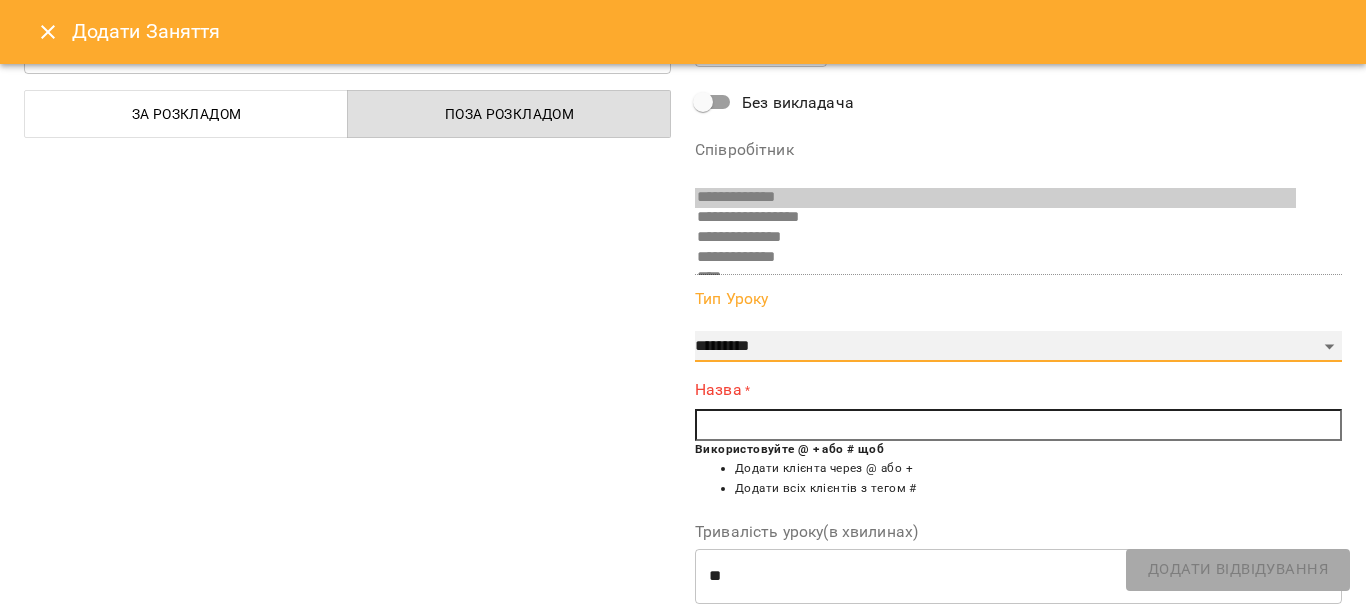 click on "**********" at bounding box center [1018, 347] 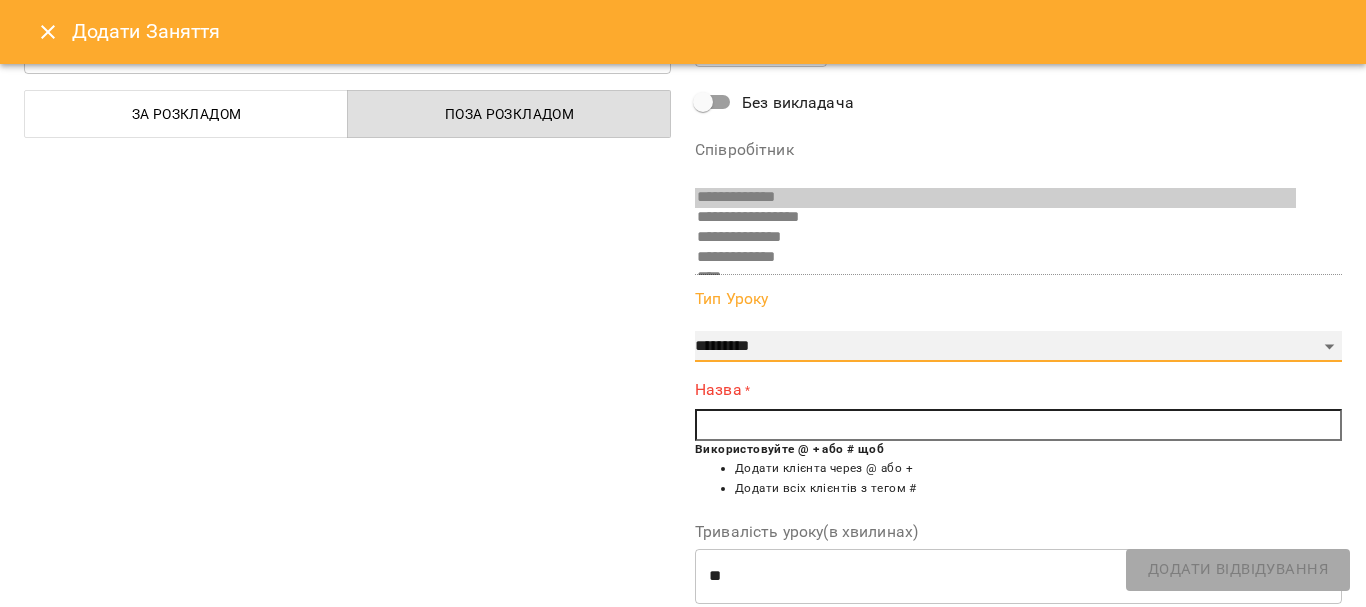 select on "**********" 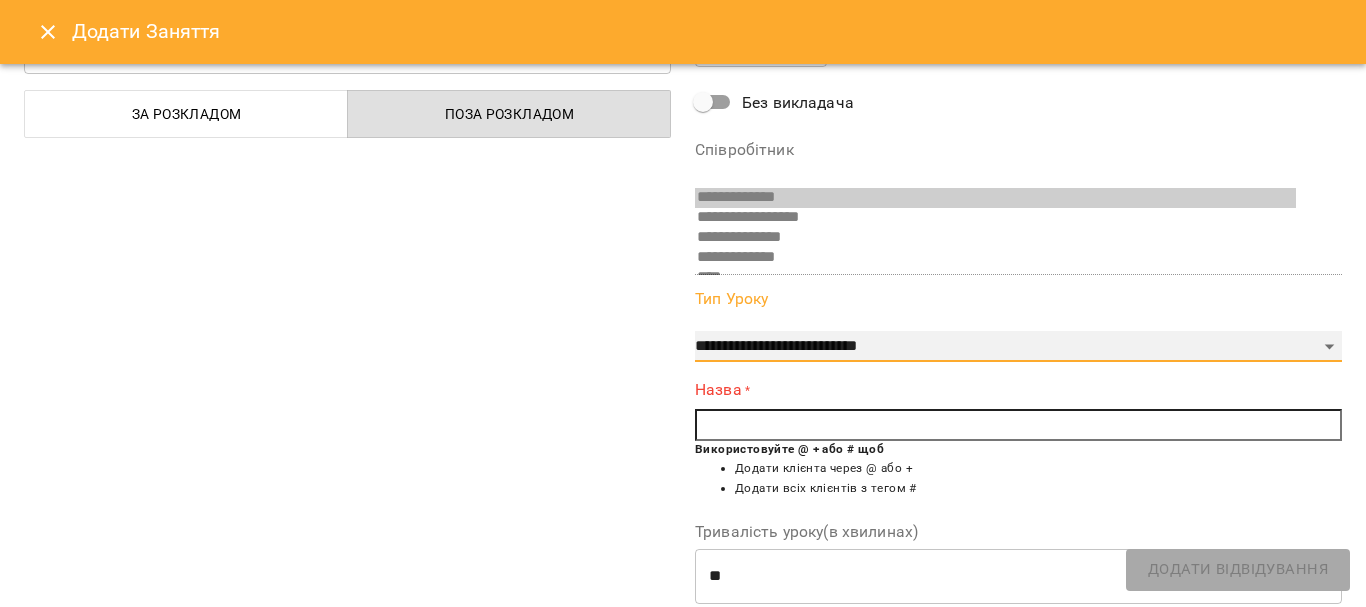 click on "**********" at bounding box center (1018, 347) 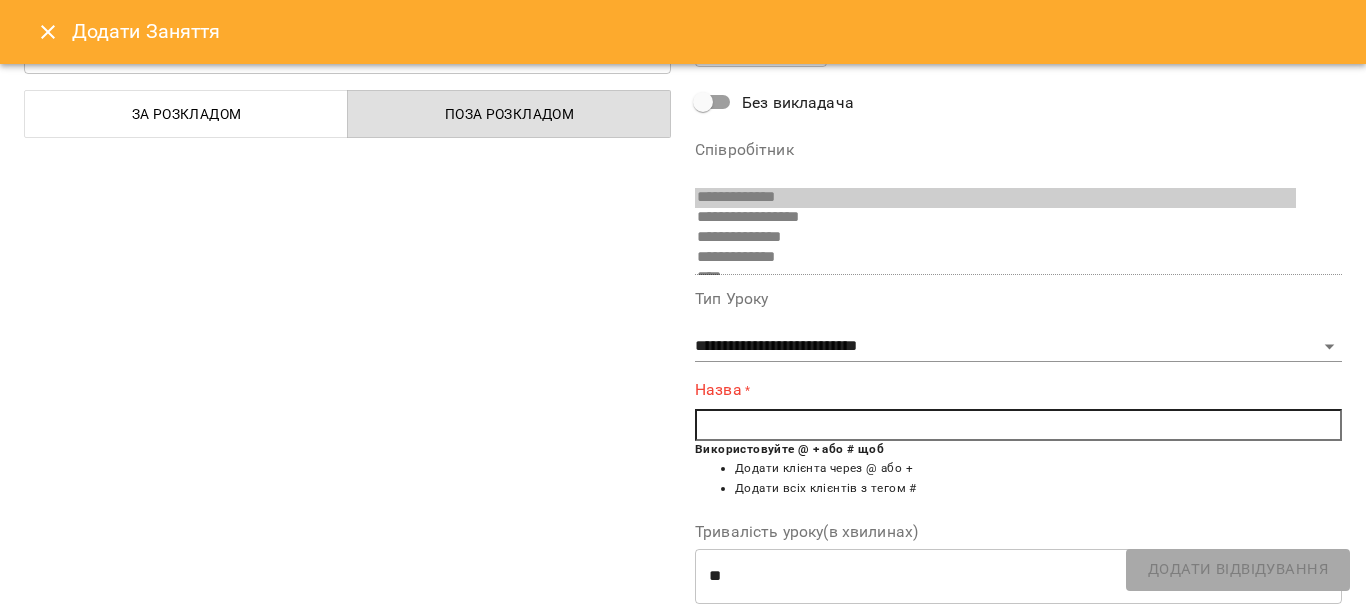 click at bounding box center [1018, 425] 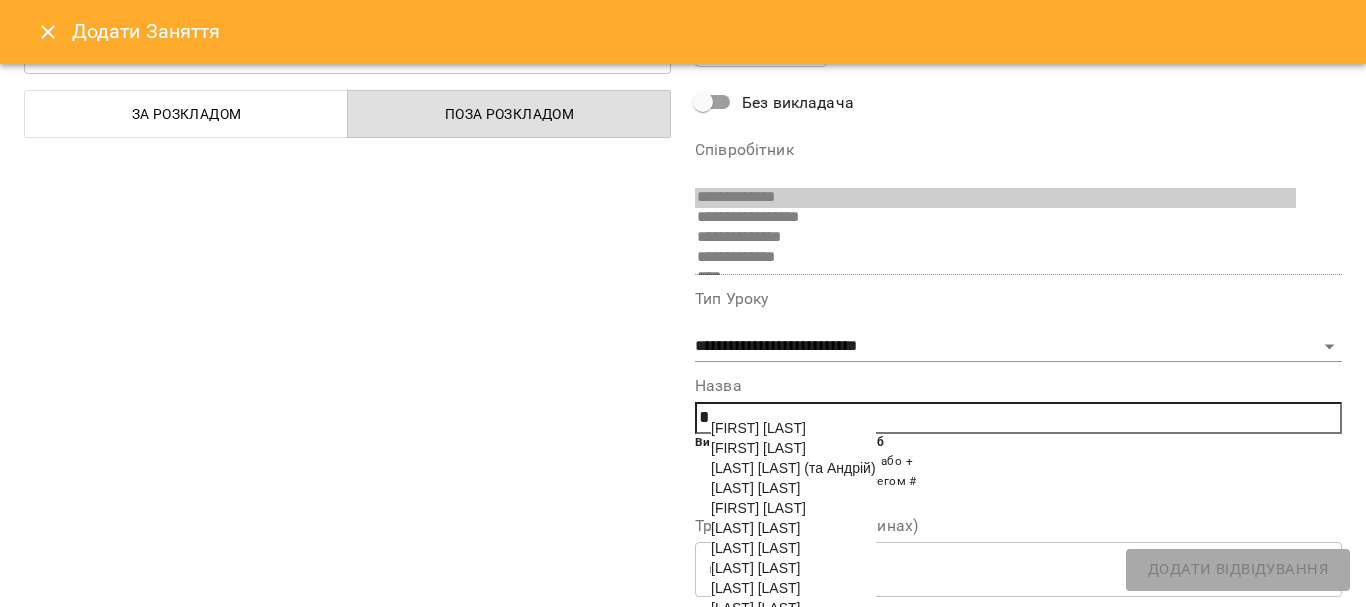click on "[FIRST] [LAST]" at bounding box center (758, 448) 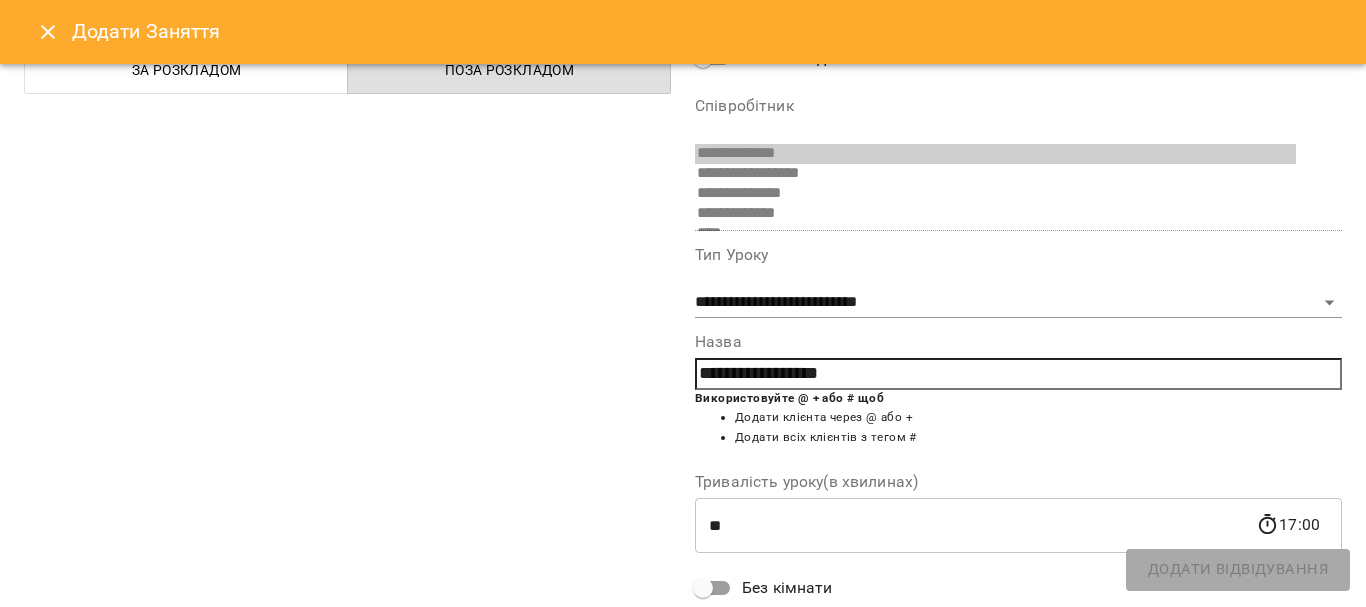 scroll, scrollTop: 100, scrollLeft: 0, axis: vertical 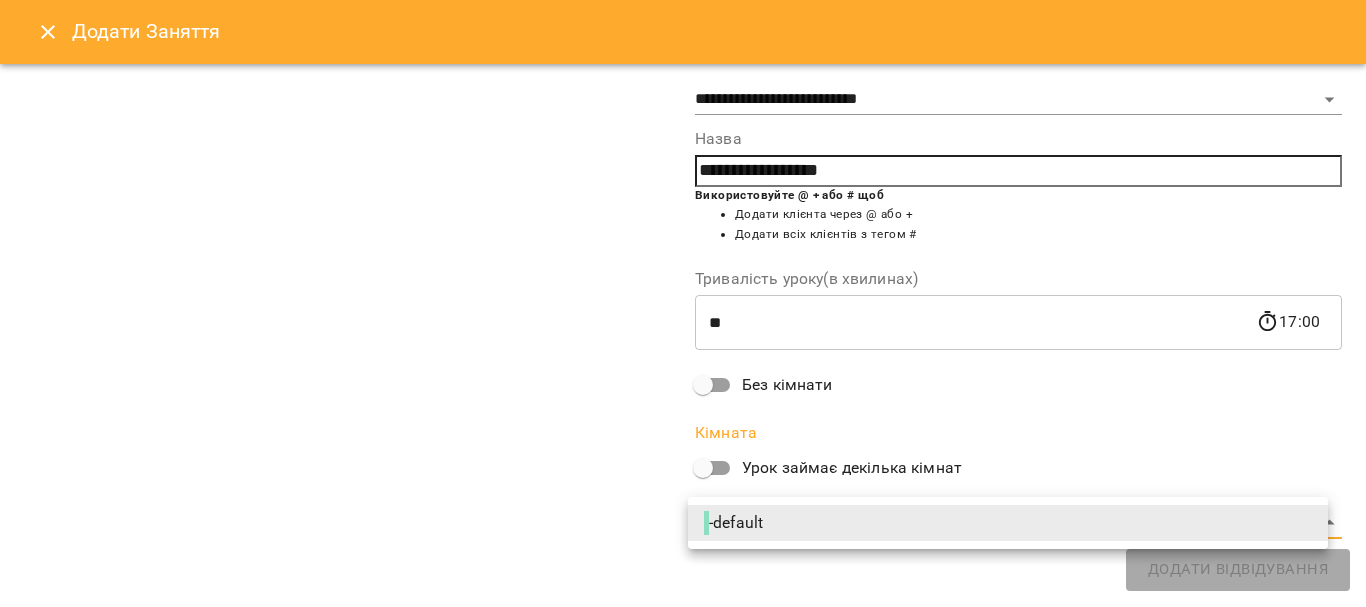 click on "**********" at bounding box center (683, 905) 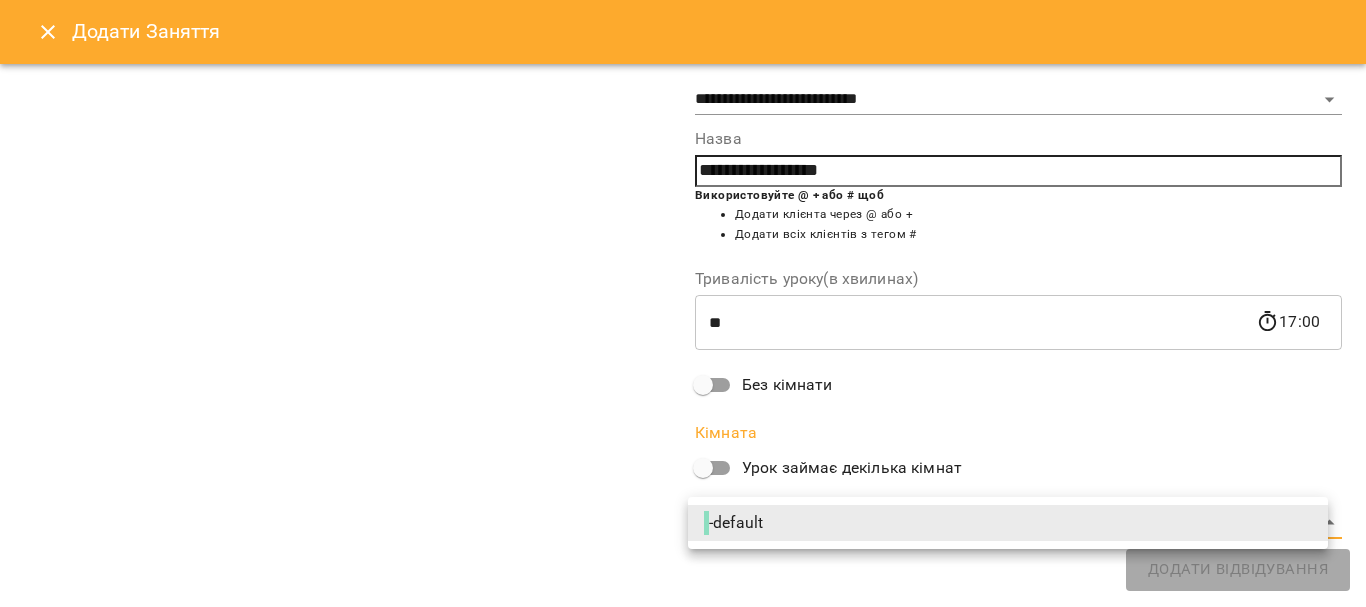 click on "-  default" at bounding box center (735, 523) 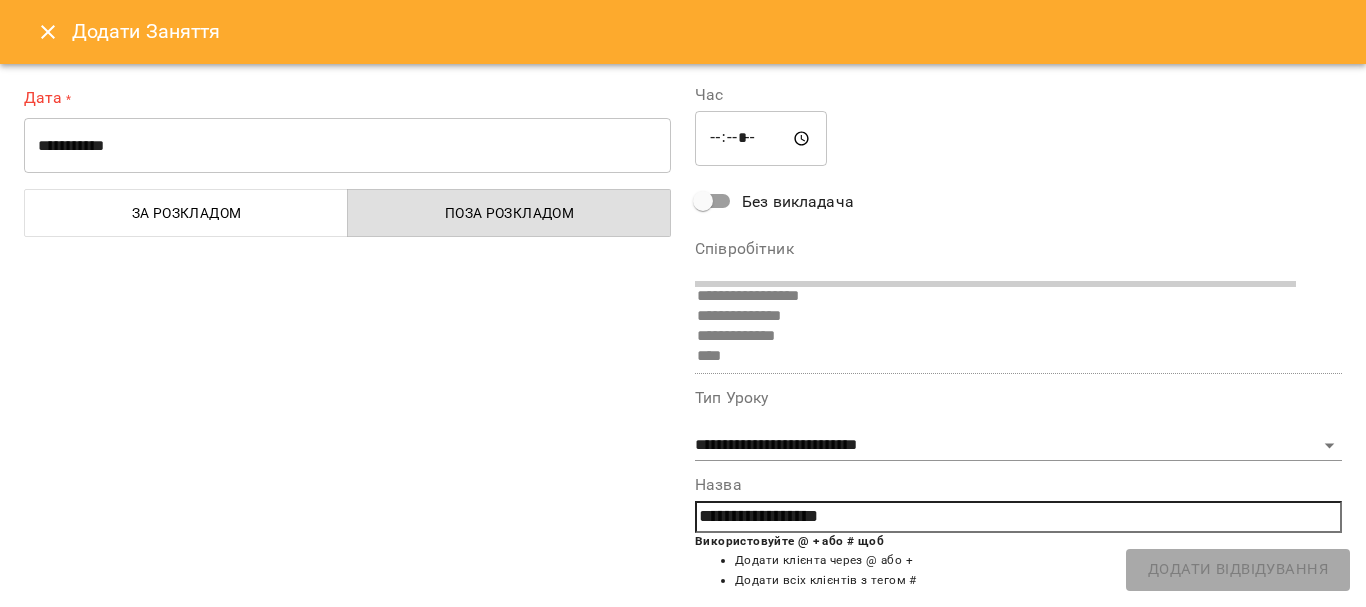 scroll, scrollTop: 0, scrollLeft: 0, axis: both 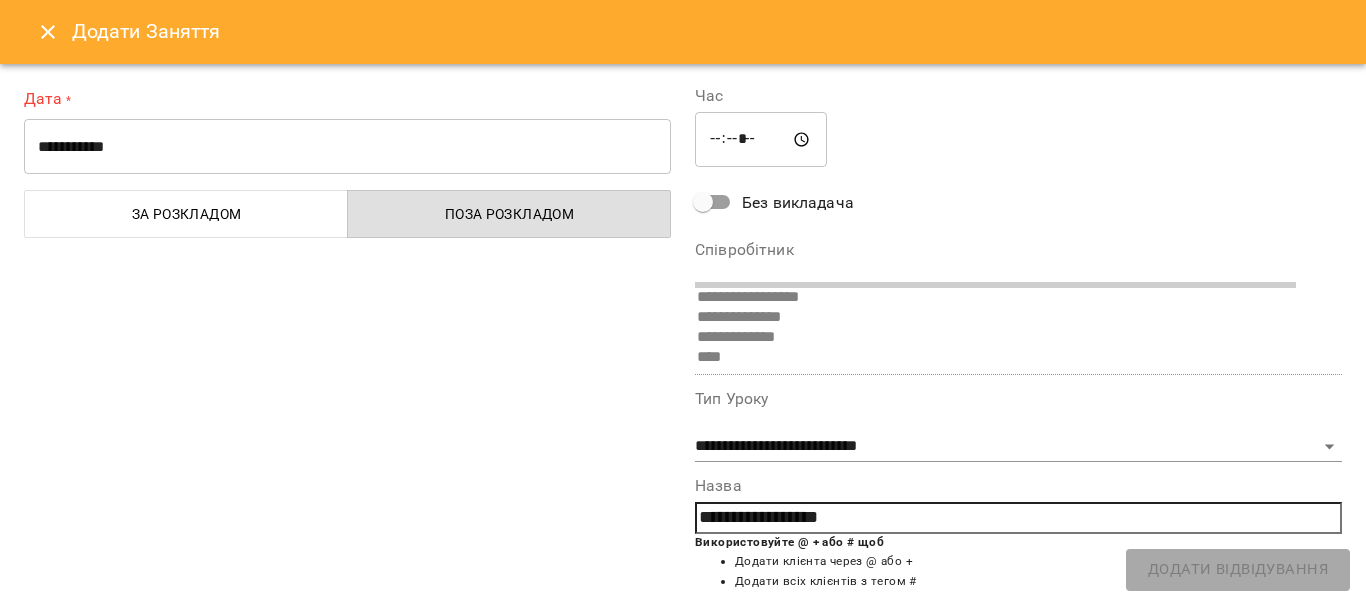 click on "**********" at bounding box center (1018, 487) 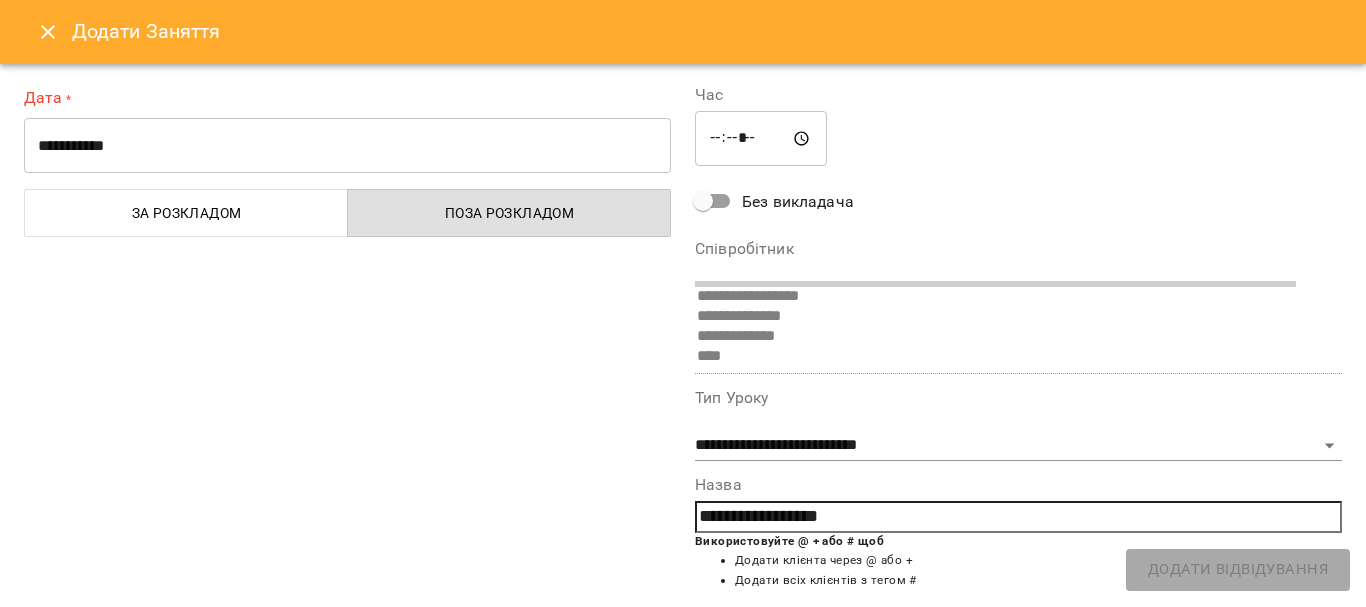 scroll, scrollTop: 0, scrollLeft: 0, axis: both 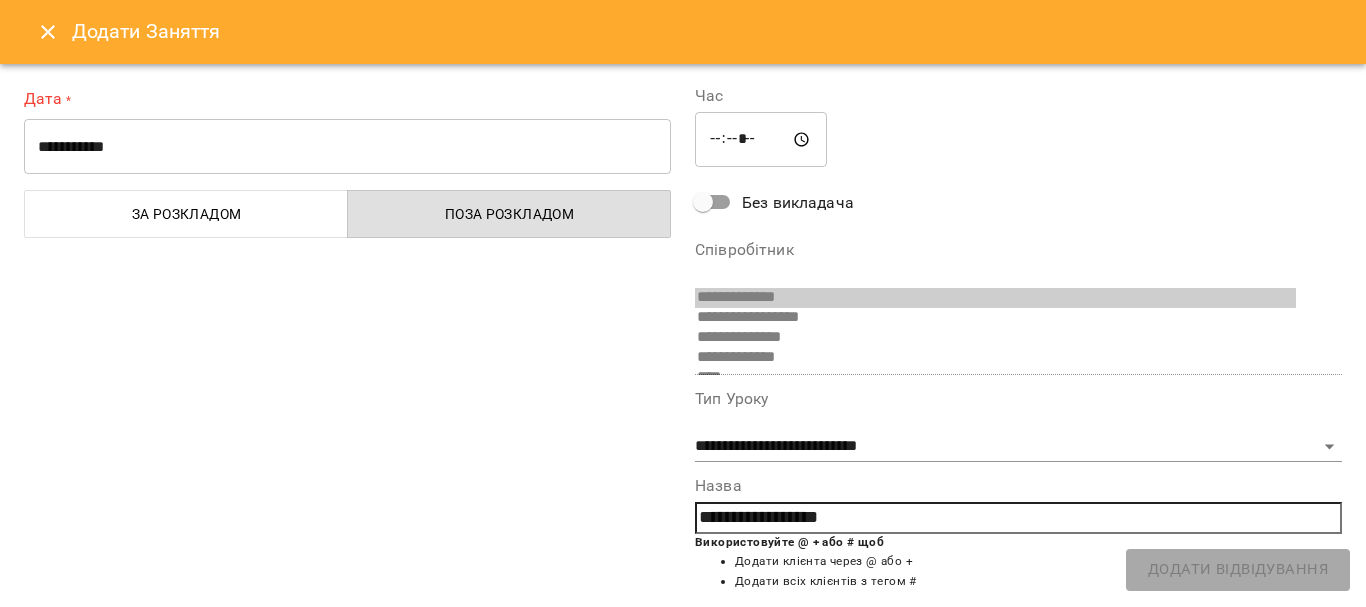 click on "Дата   *" at bounding box center (347, 99) 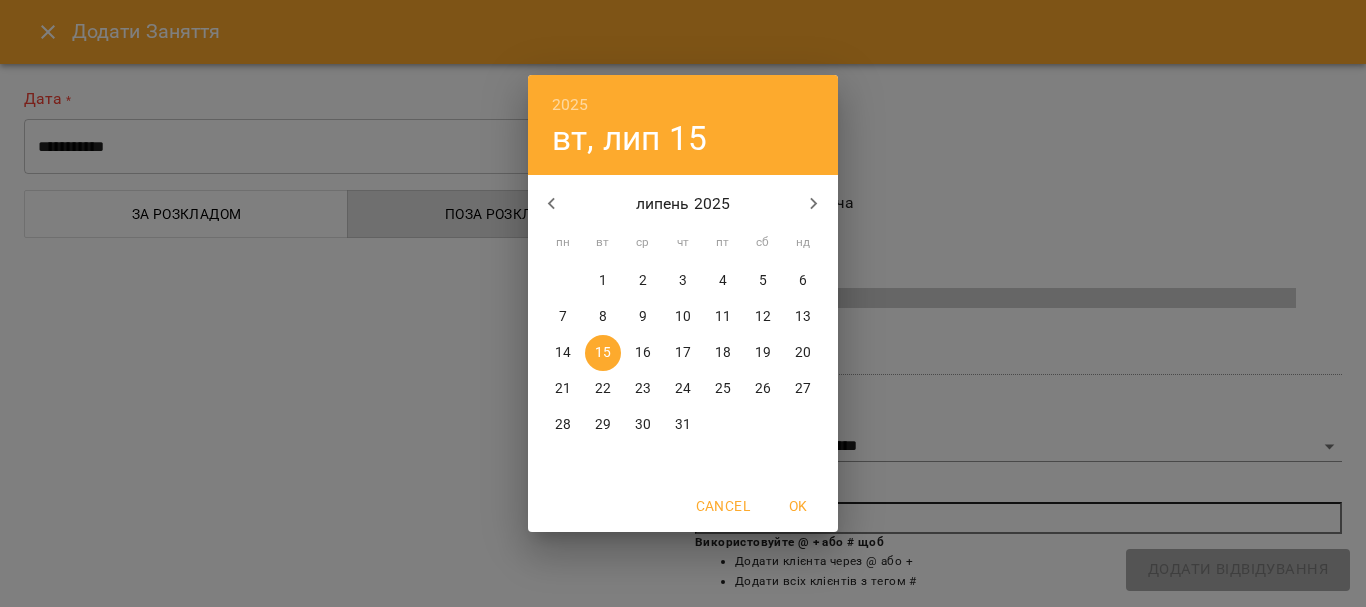click on "16" at bounding box center (643, 353) 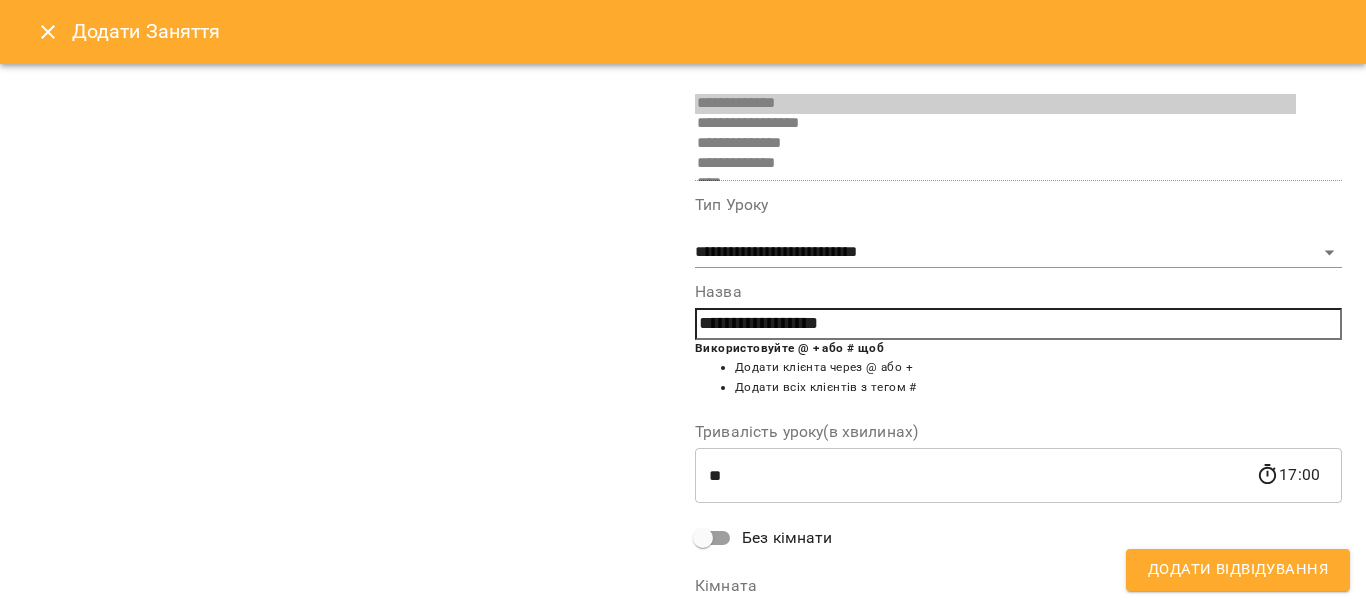 scroll, scrollTop: 147, scrollLeft: 0, axis: vertical 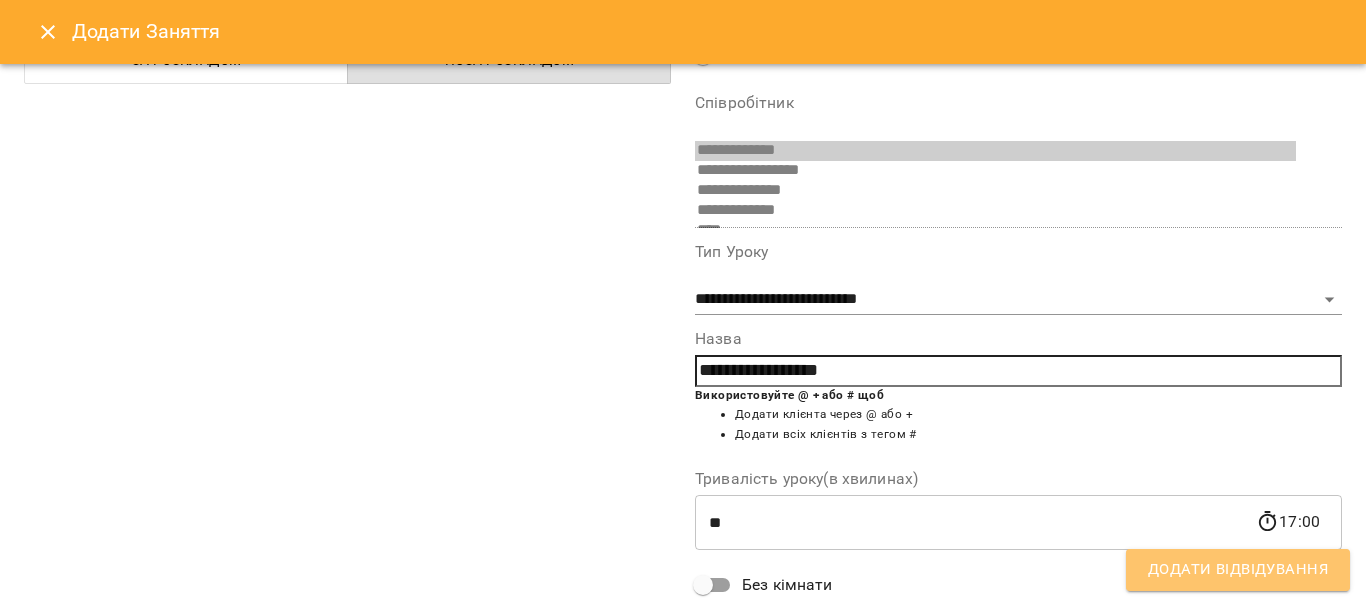 click on "Додати Відвідування" at bounding box center (1238, 570) 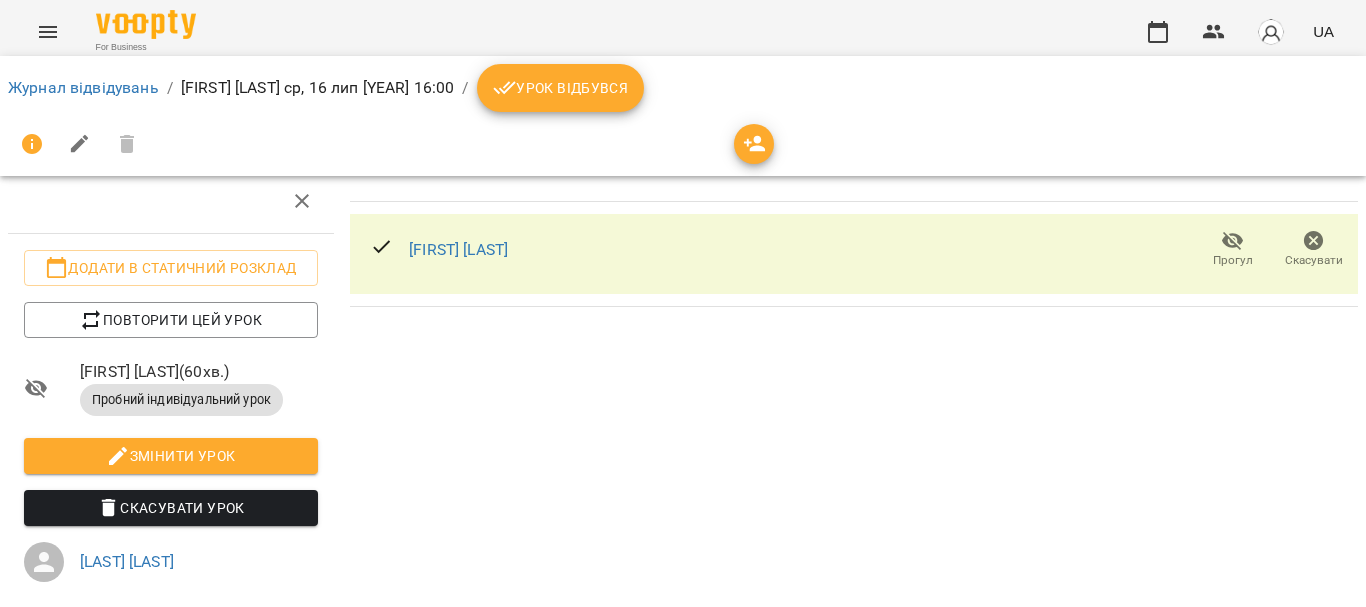 scroll, scrollTop: 200, scrollLeft: 0, axis: vertical 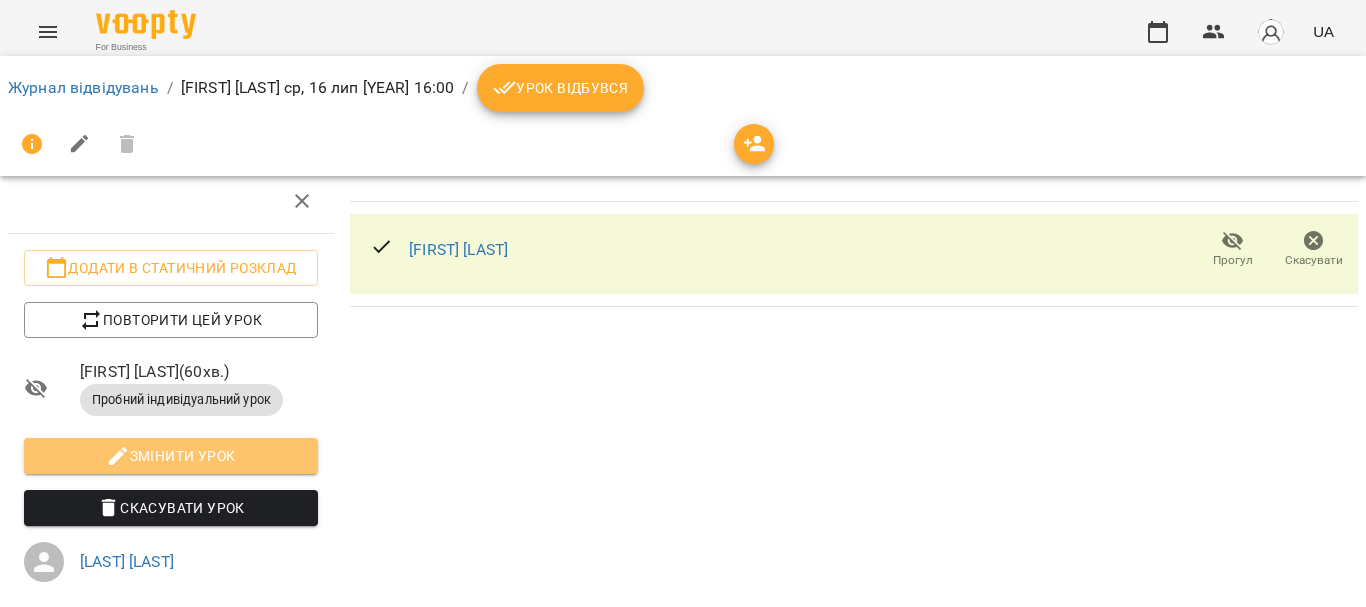 click on "Змінити урок" at bounding box center [171, 456] 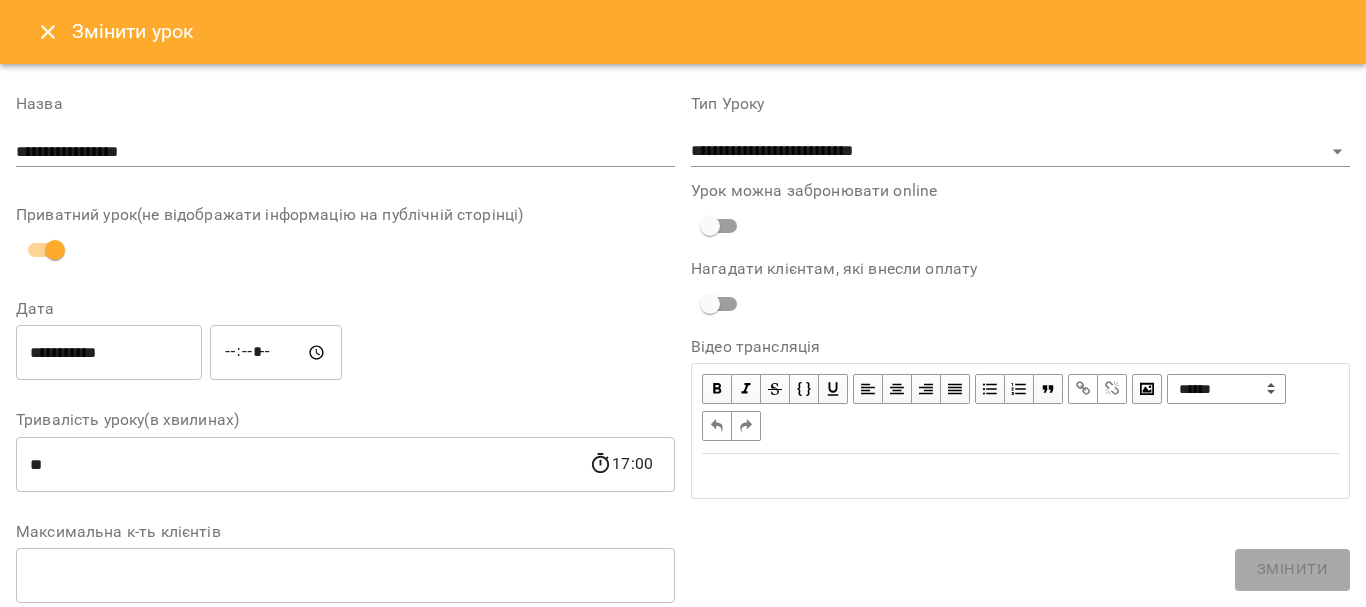 click on "**********" at bounding box center (109, 353) 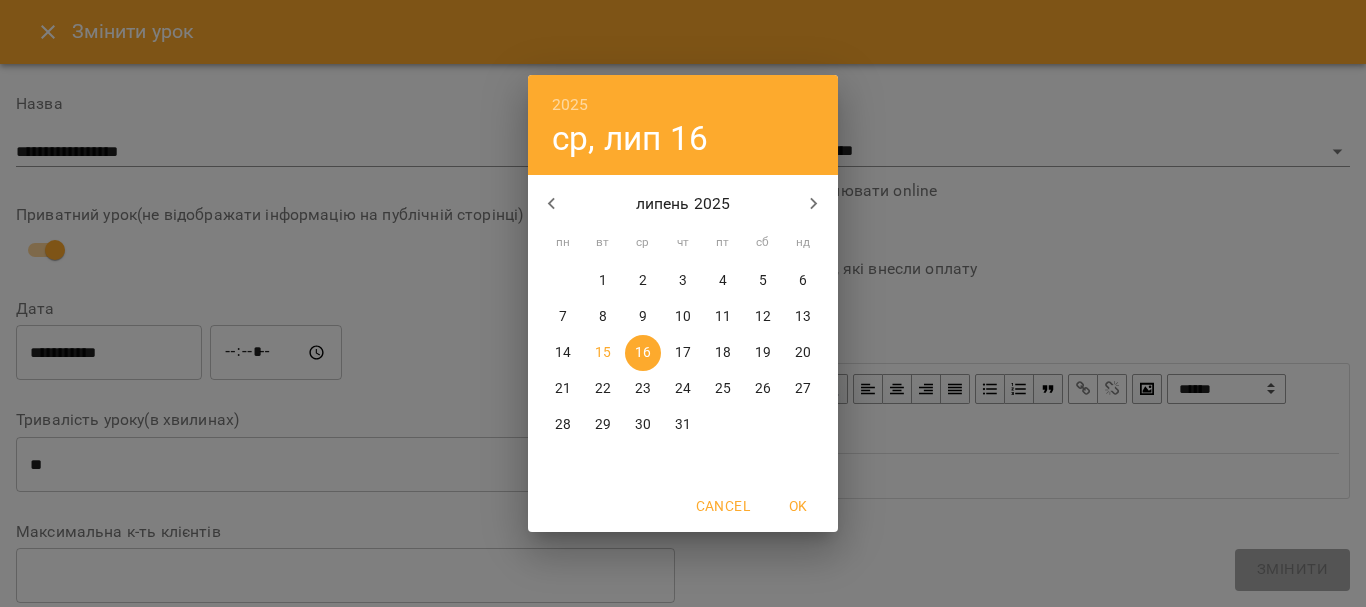 click on "17" at bounding box center [683, 353] 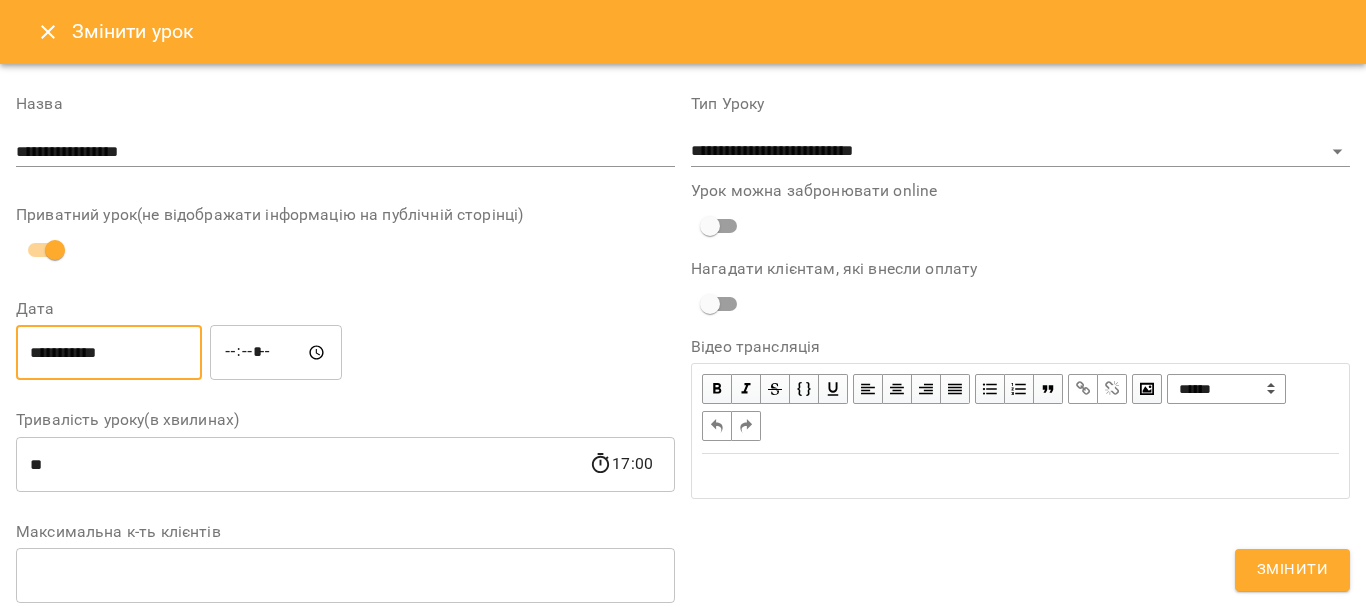 click on "*****" at bounding box center [276, 353] 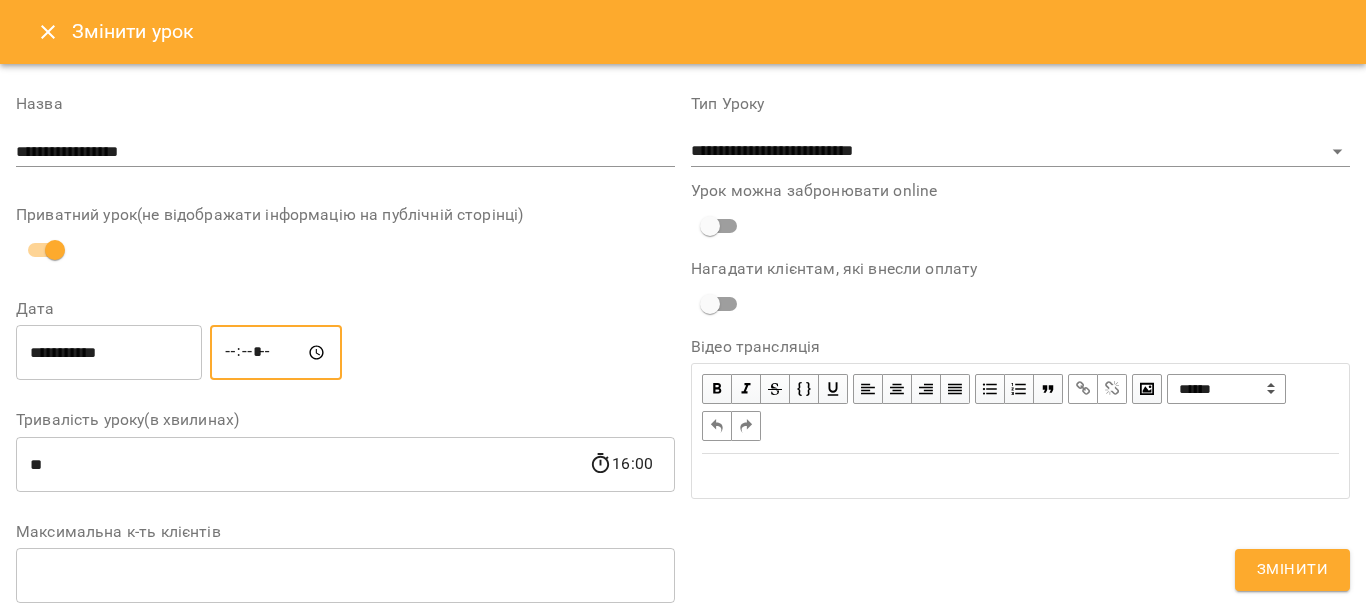 type on "*****" 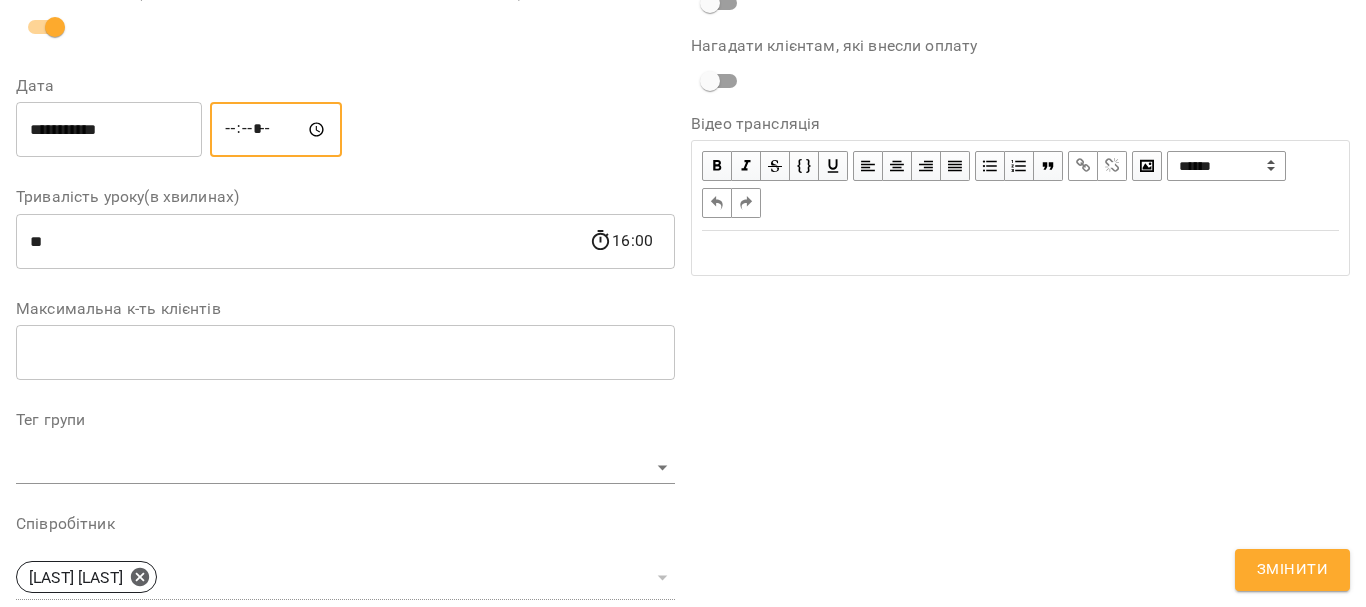 scroll, scrollTop: 300, scrollLeft: 0, axis: vertical 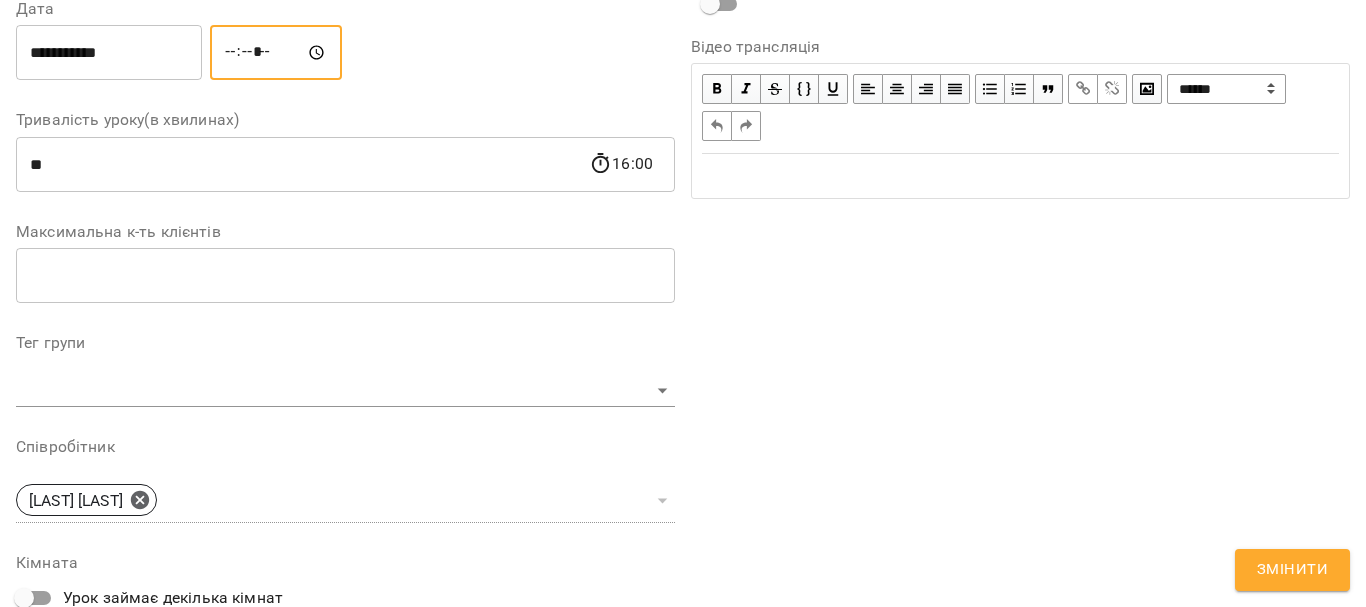 click on "Змінити" at bounding box center (1292, 570) 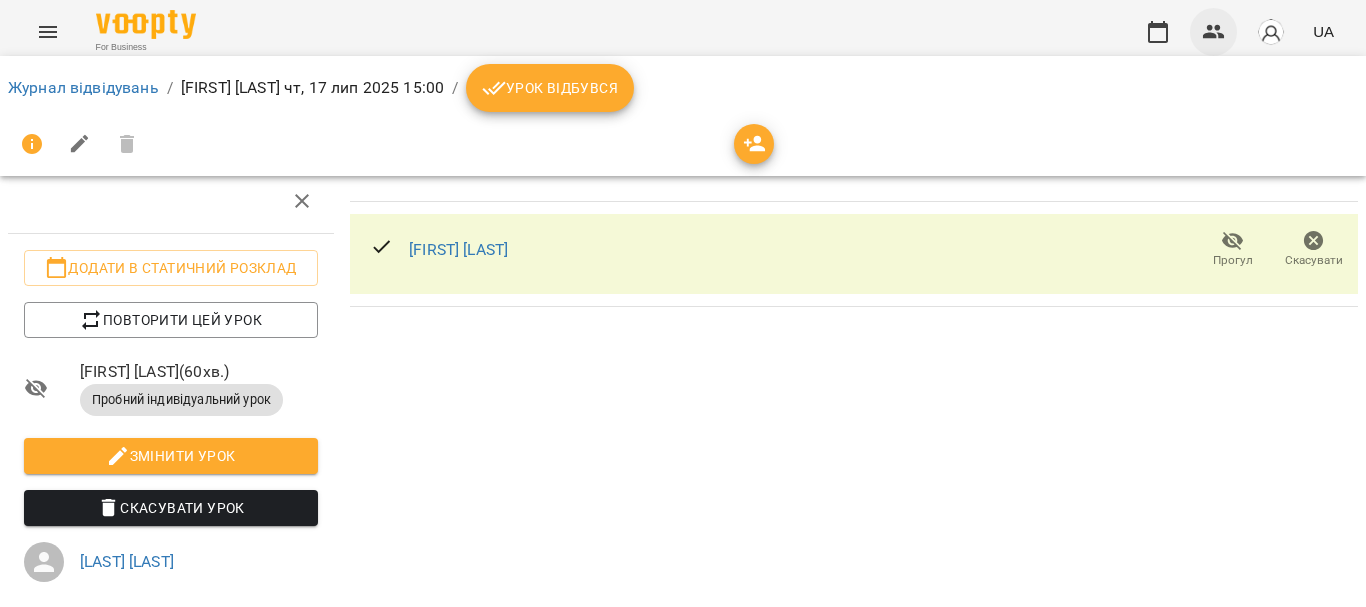drag, startPoint x: 878, startPoint y: 171, endPoint x: 1211, endPoint y: 29, distance: 362.01242 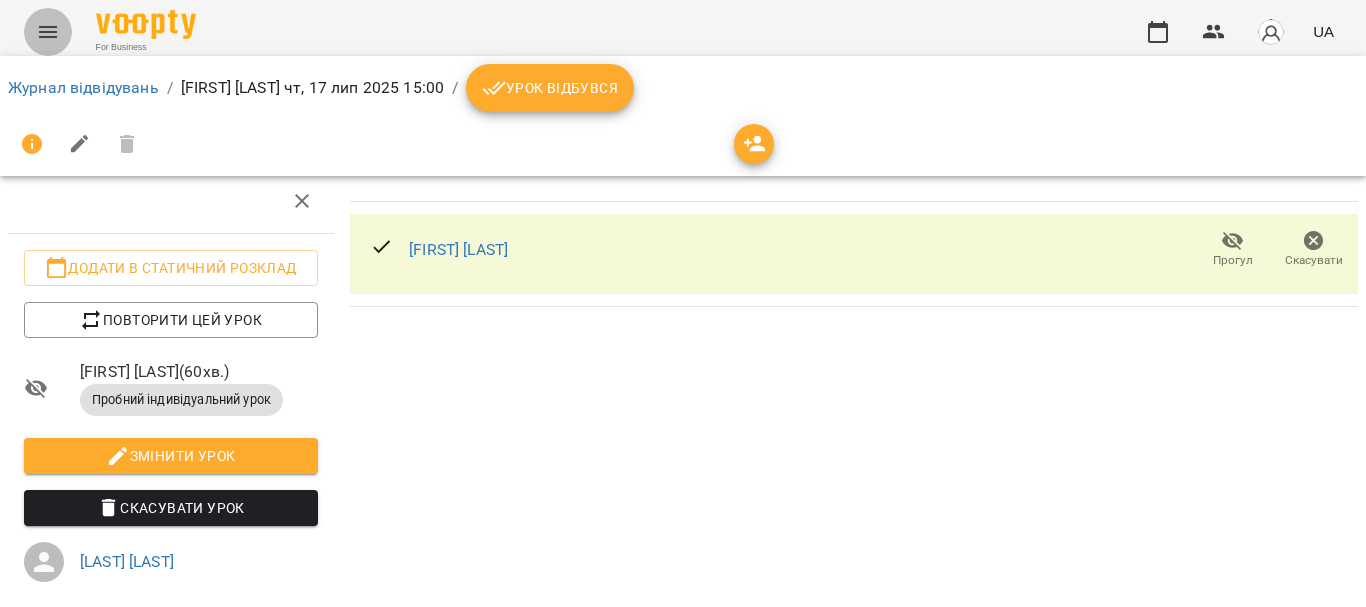 click 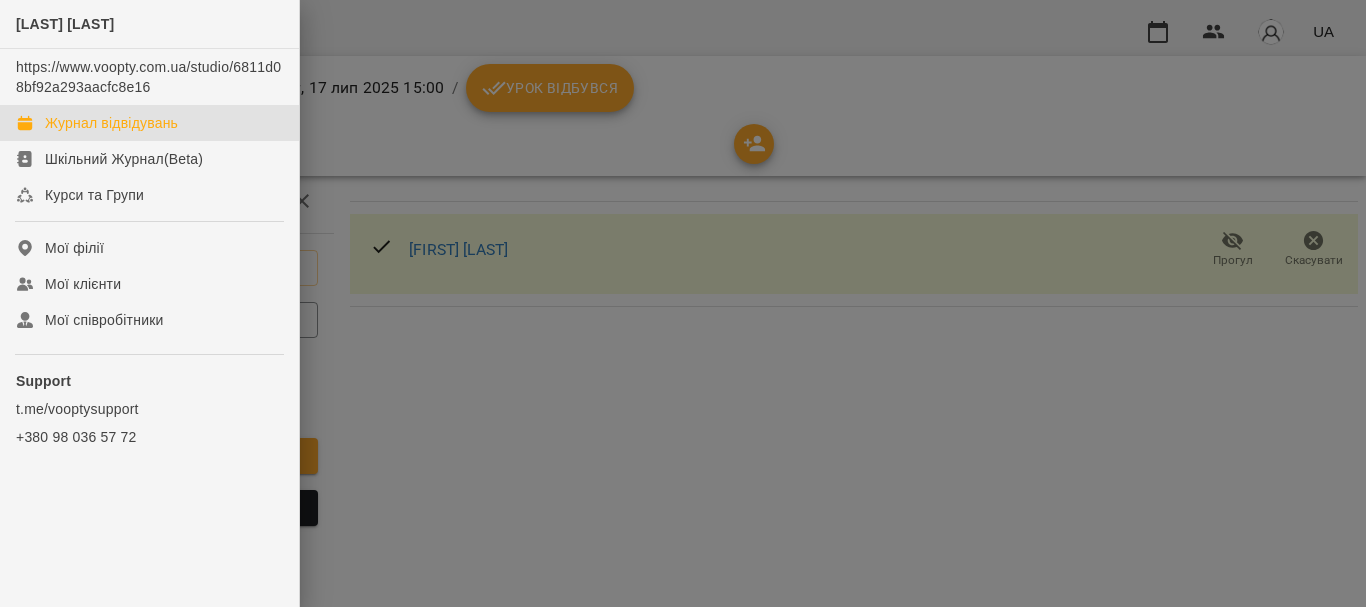 click on "Журнал відвідувань" at bounding box center (111, 123) 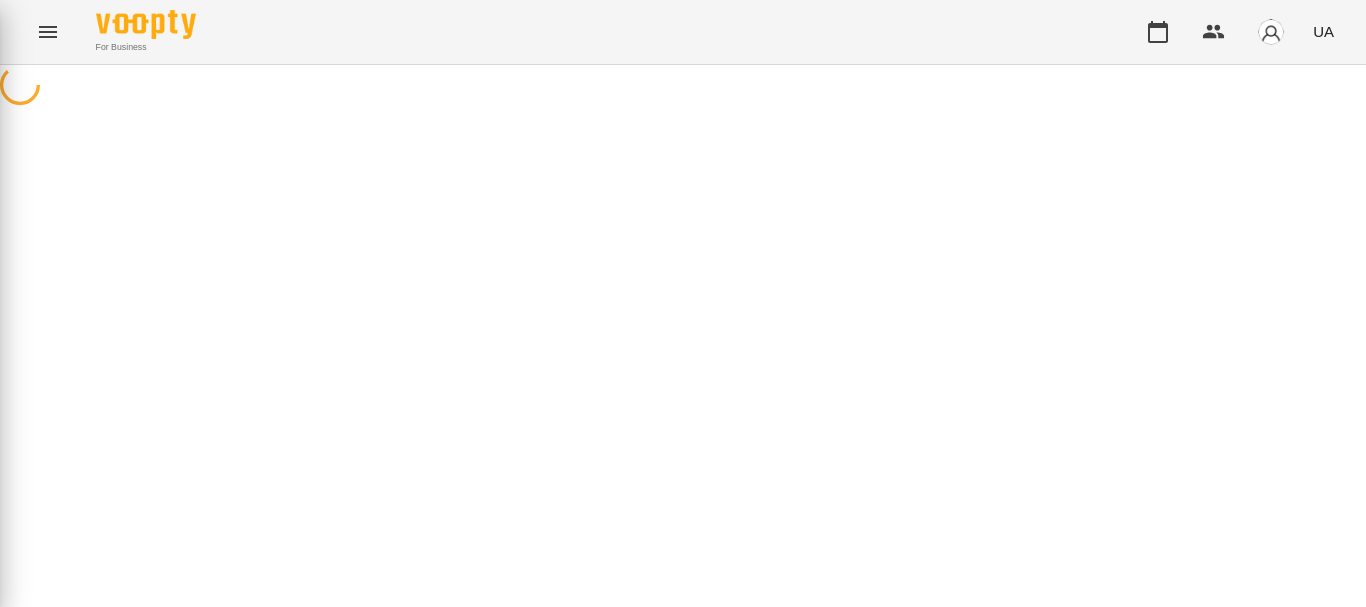 scroll, scrollTop: 0, scrollLeft: 0, axis: both 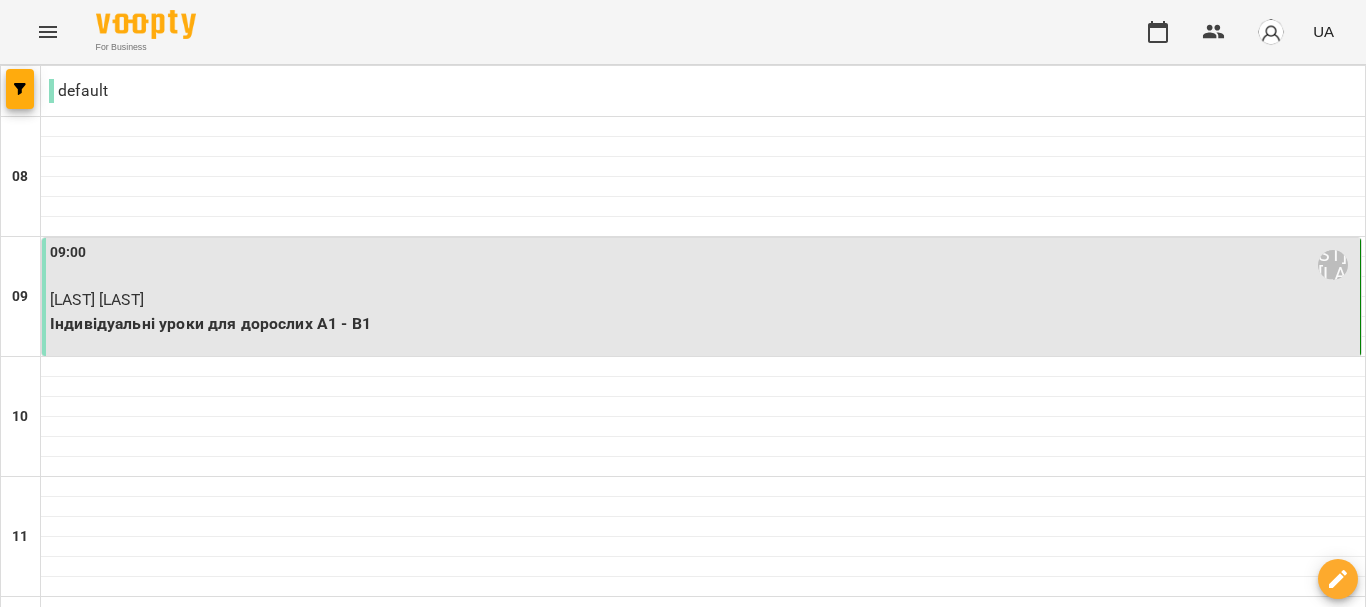 click at bounding box center (782, 1768) 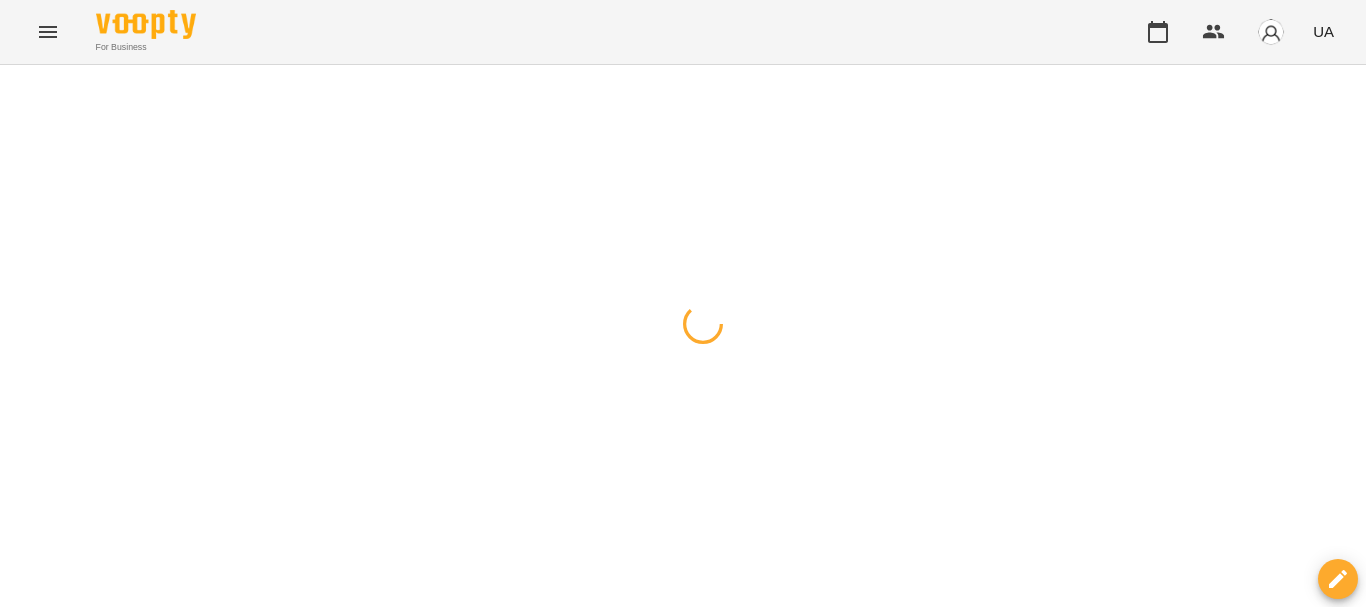 click at bounding box center [683, 65] 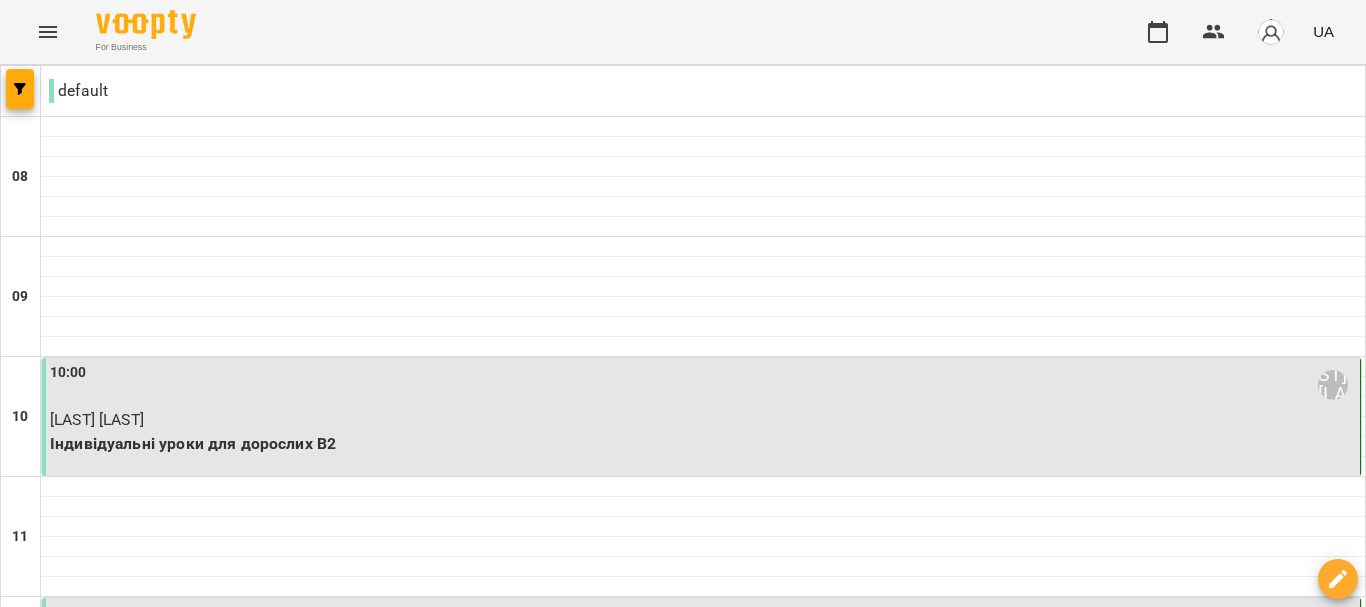 click 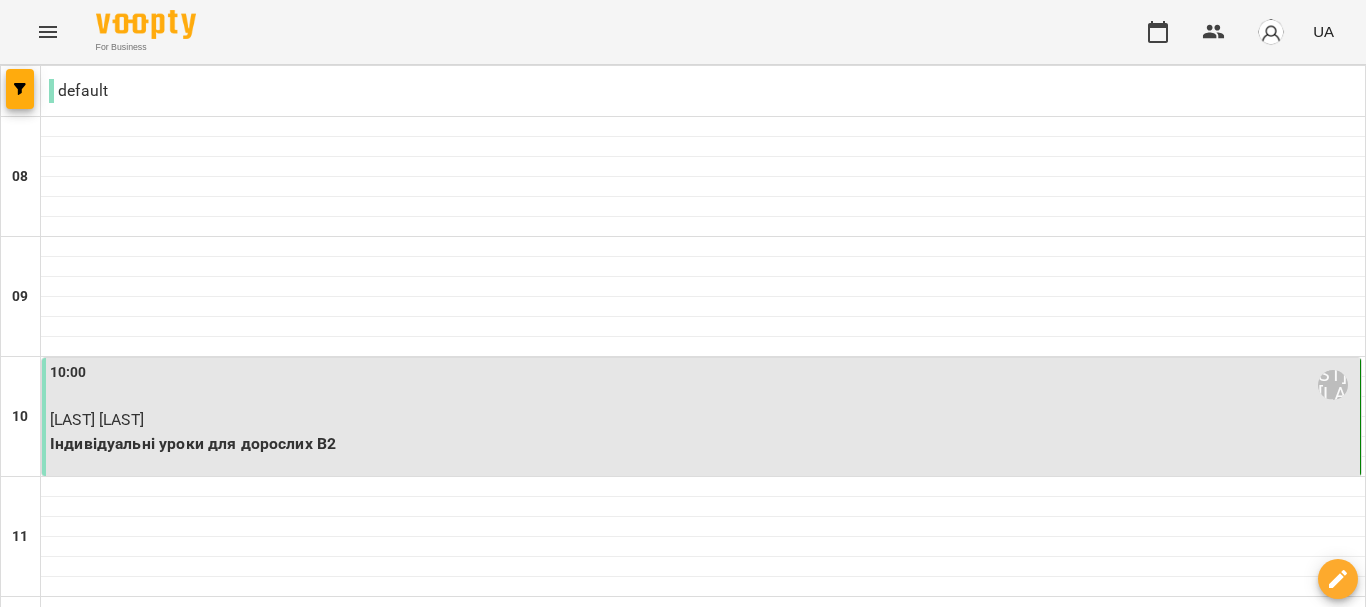 scroll, scrollTop: 100, scrollLeft: 0, axis: vertical 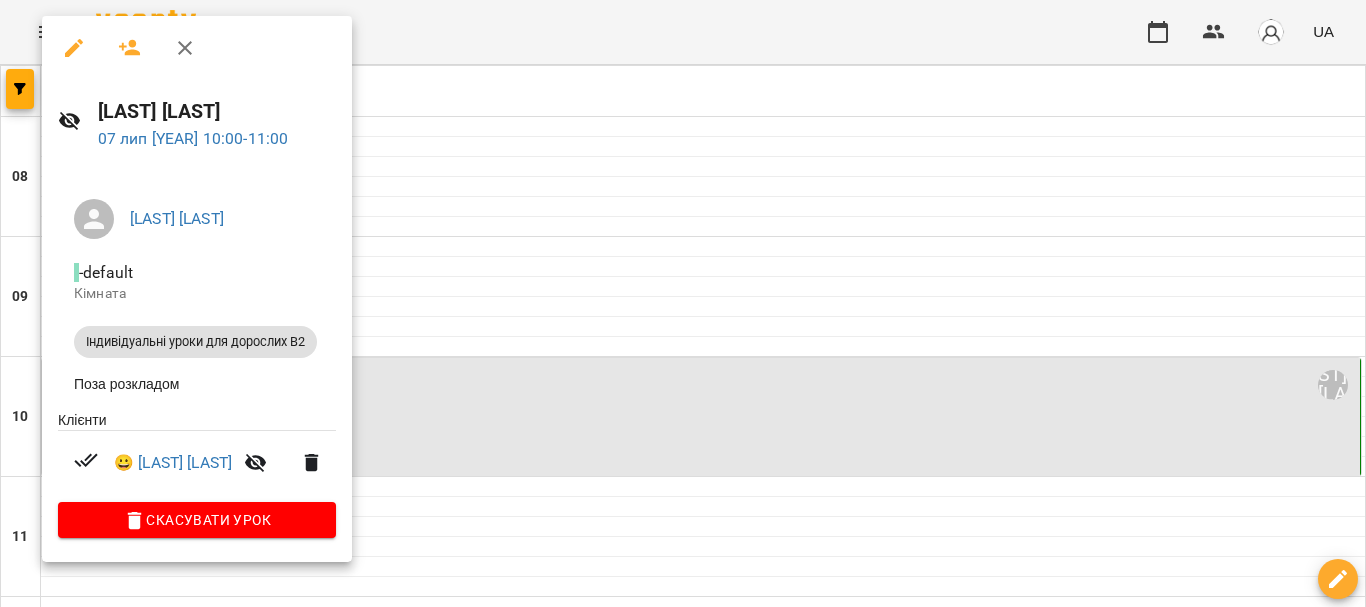 click on "07 лип [YEAR] 10:00  -  11:00" at bounding box center [217, 139] 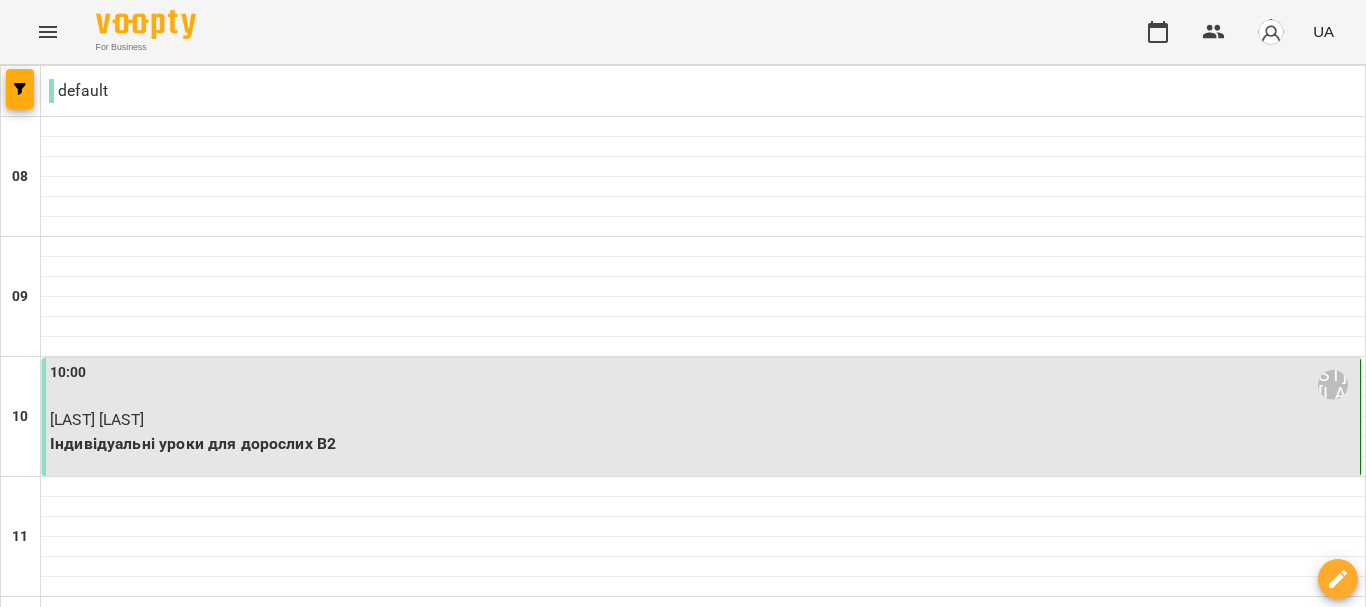 scroll, scrollTop: 303, scrollLeft: 0, axis: vertical 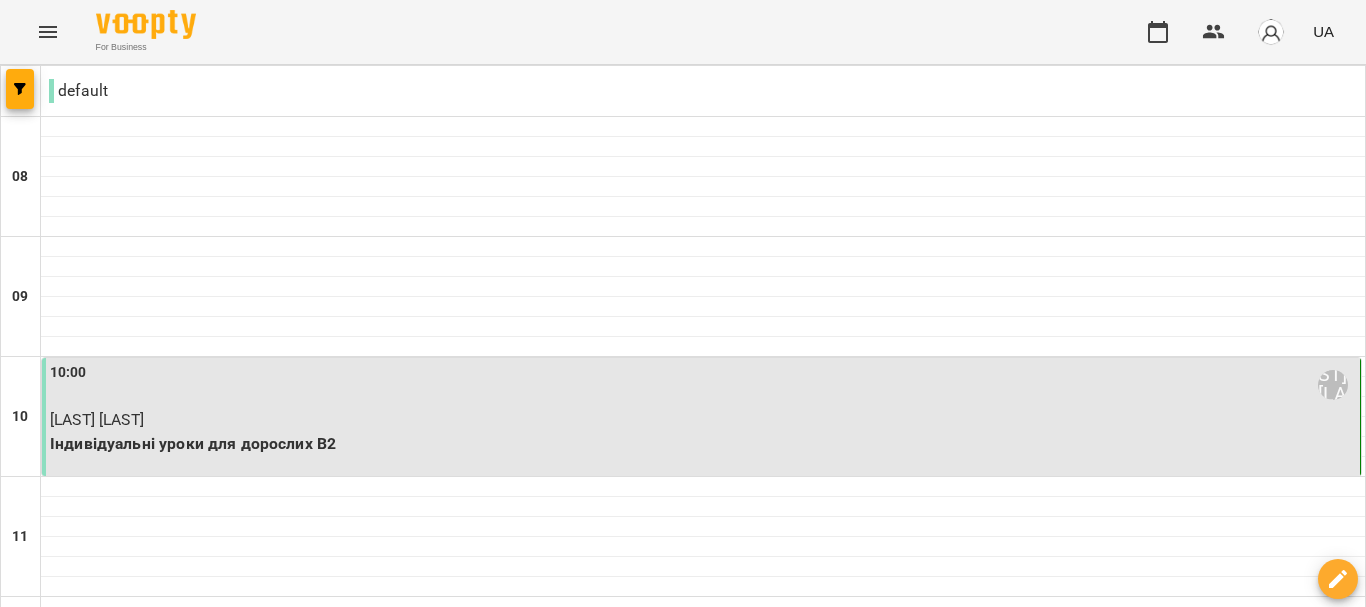 click on "Індивідуальні уроки для дорослих В2" at bounding box center [703, 444] 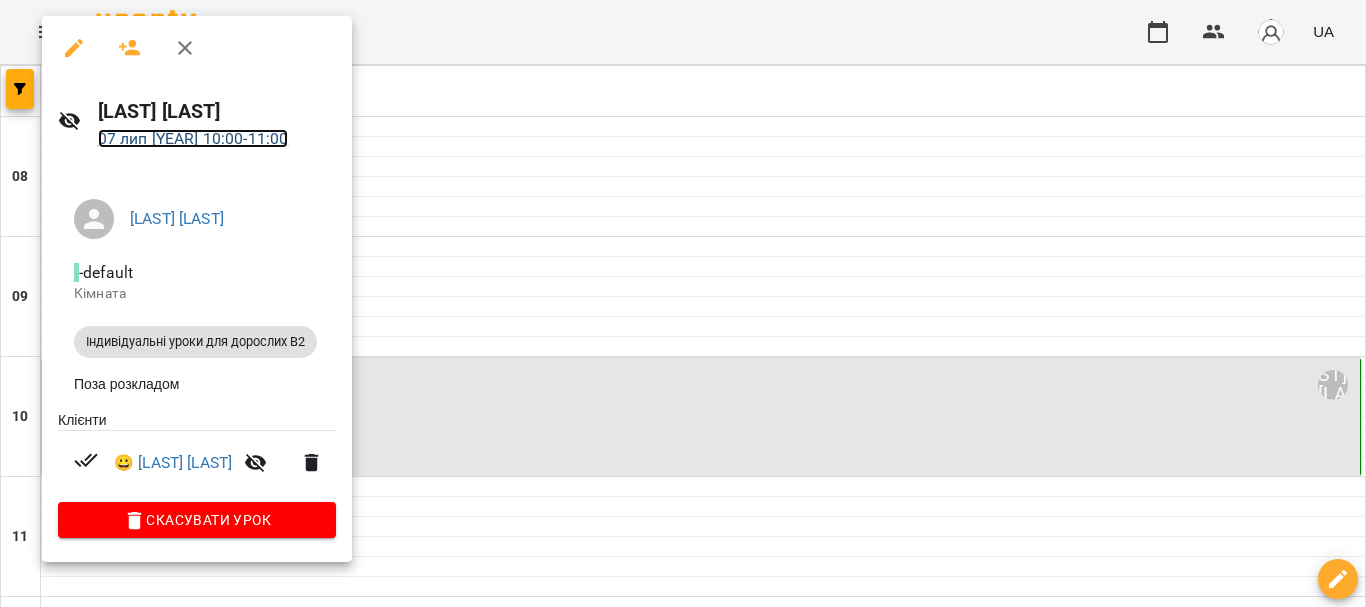 click on "07 лип [YEAR] 10:00  -  11:00" at bounding box center (193, 138) 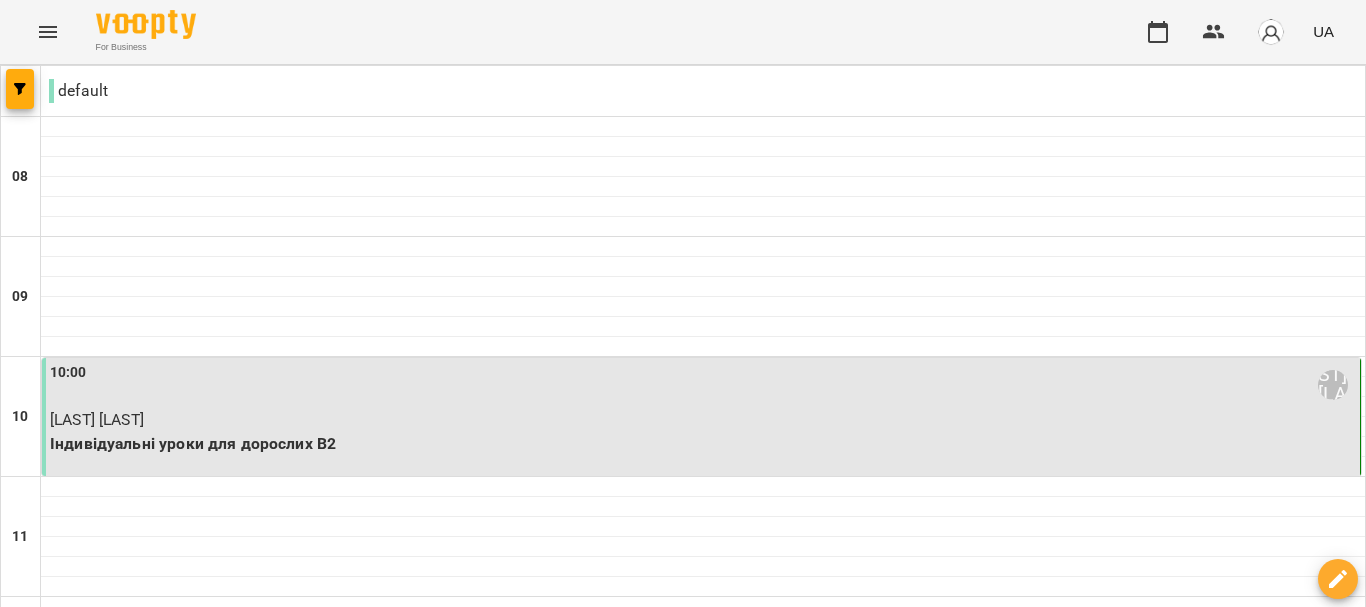scroll, scrollTop: 1203, scrollLeft: 0, axis: vertical 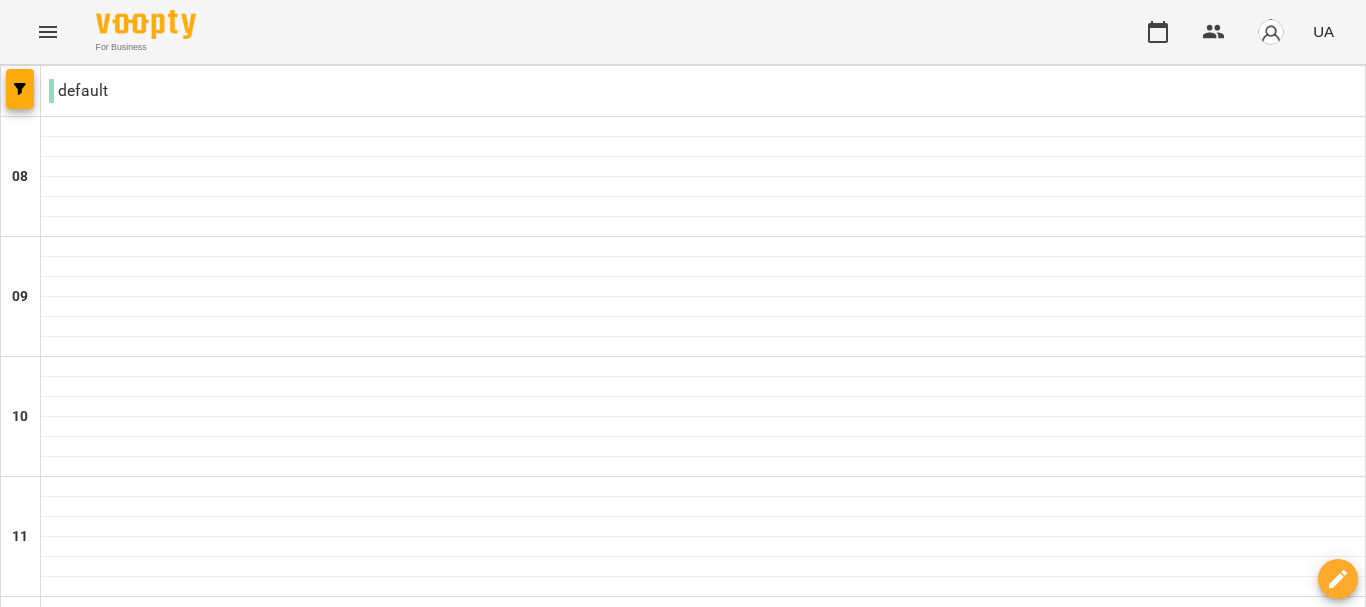 click on "0" at bounding box center (703, 900) 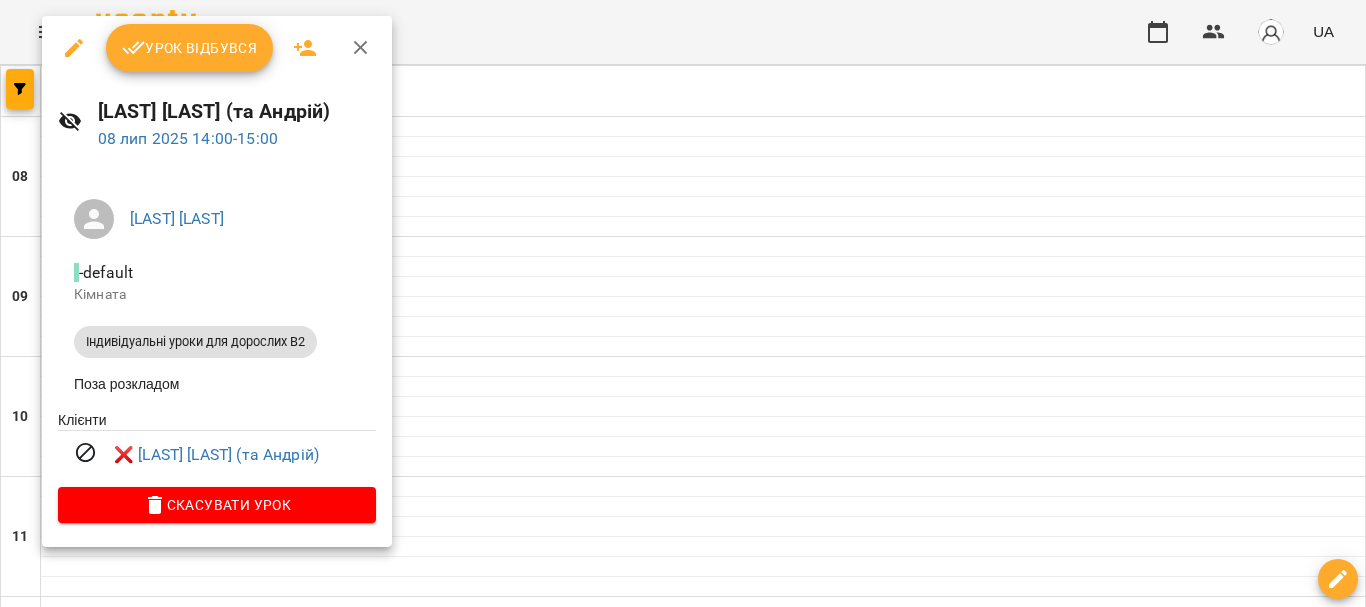 click at bounding box center [683, 303] 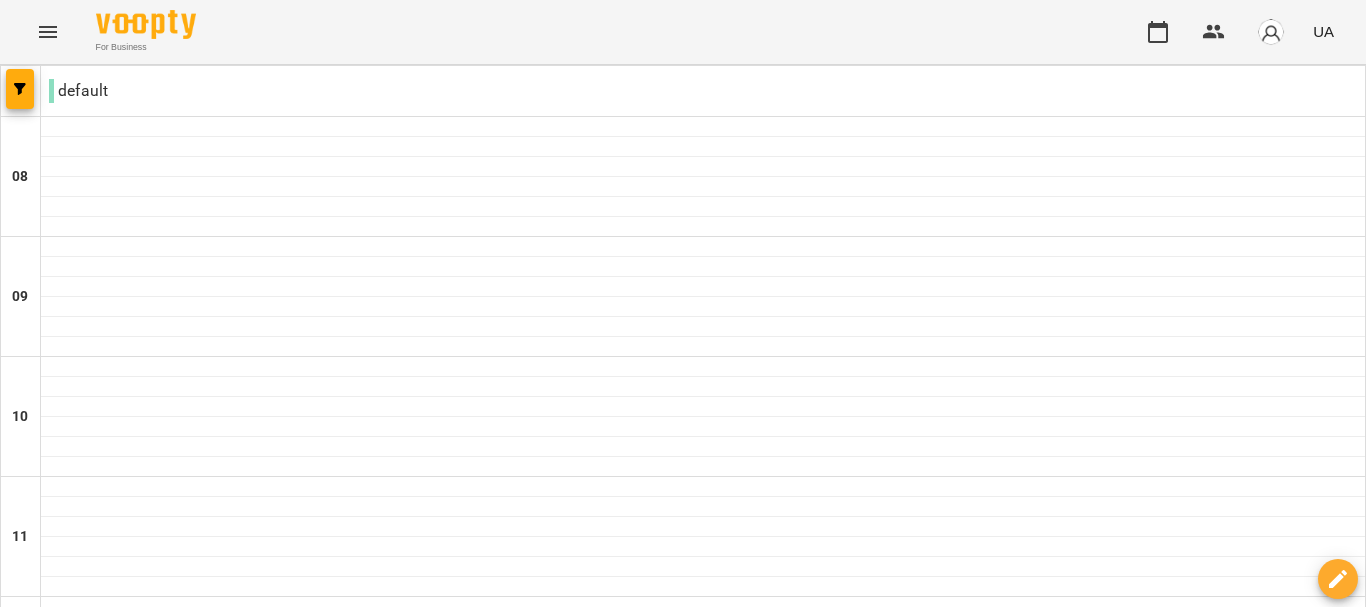 click at bounding box center (782, 1768) 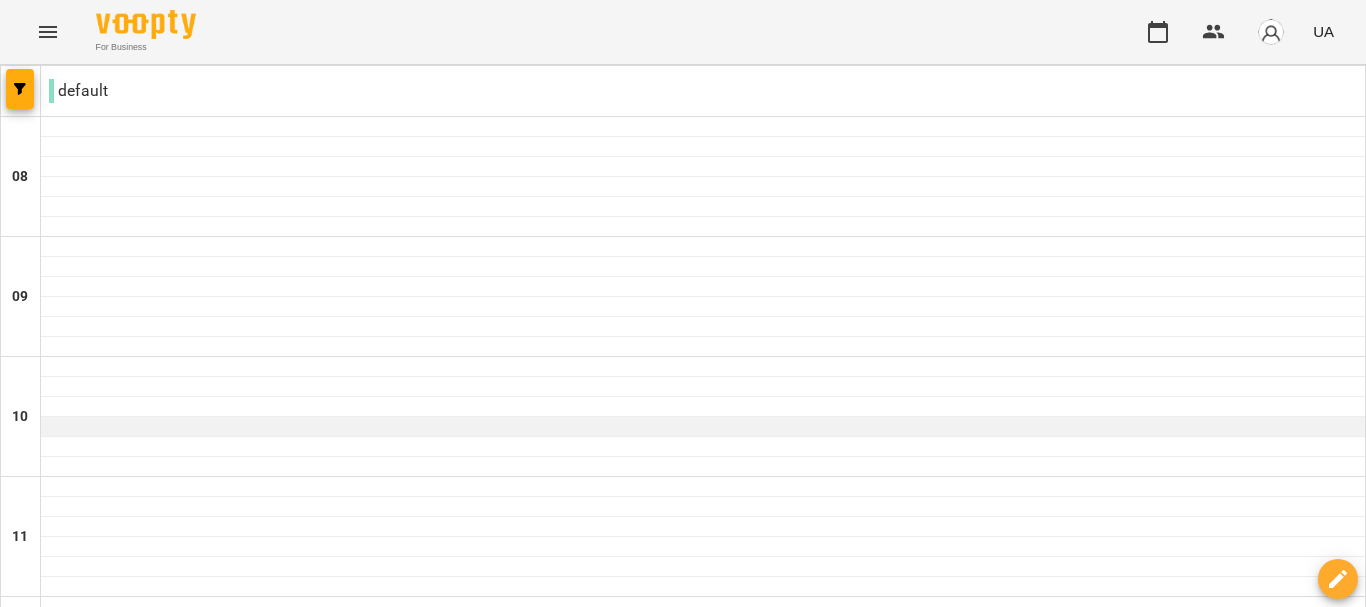 scroll, scrollTop: 0, scrollLeft: 0, axis: both 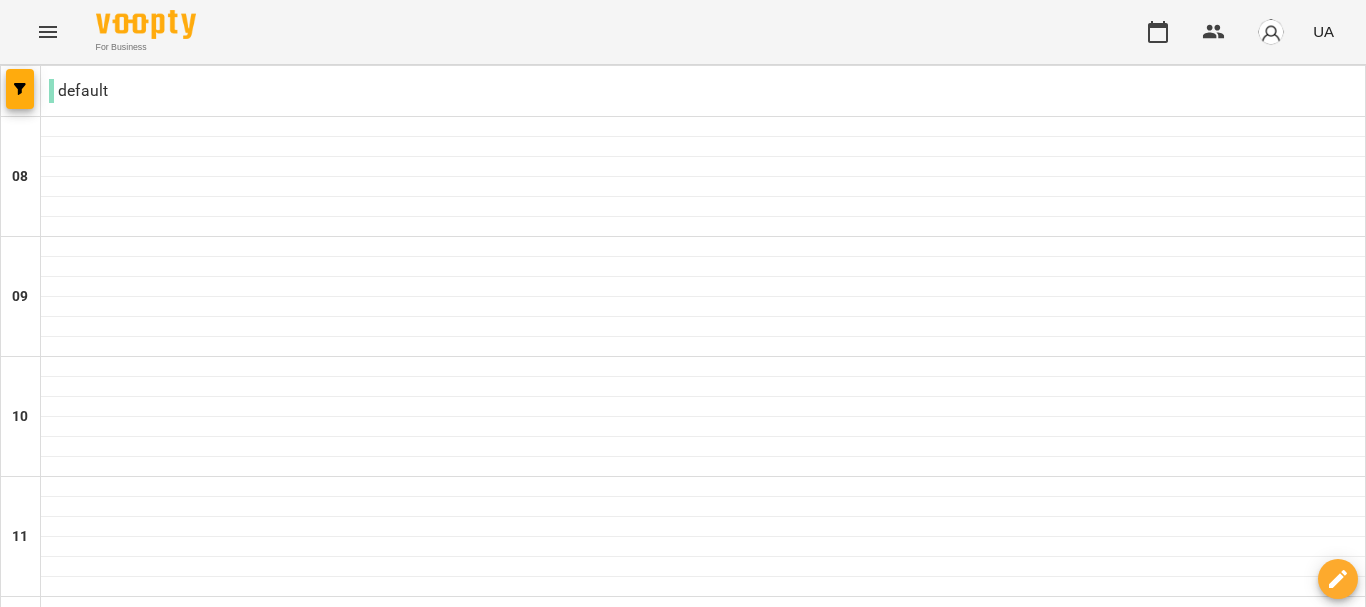 click at bounding box center (583, 1768) 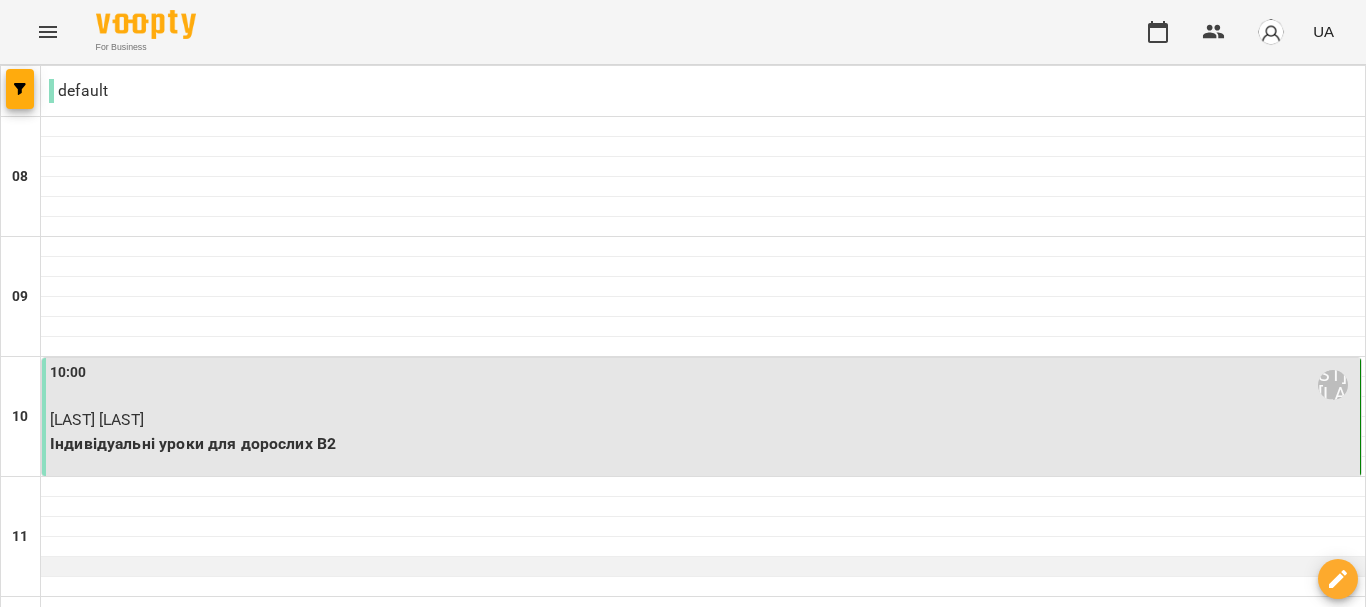 scroll, scrollTop: 200, scrollLeft: 0, axis: vertical 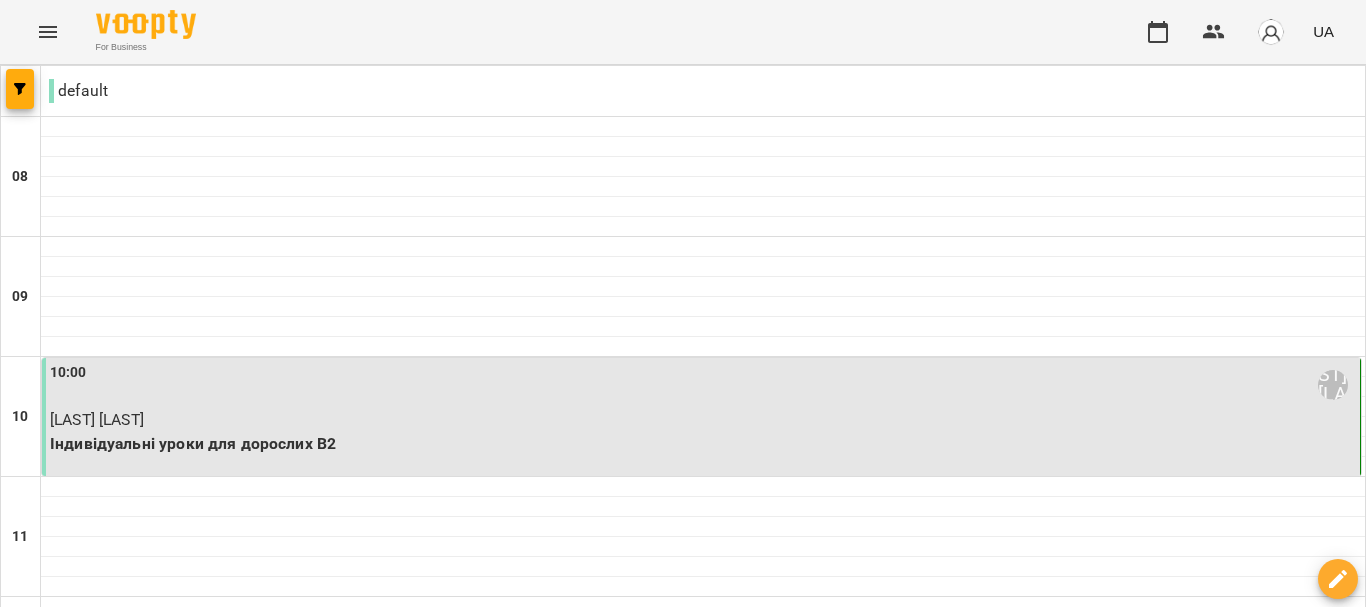 click on "Індивідуальні уроки для дорослих В2" at bounding box center [703, 444] 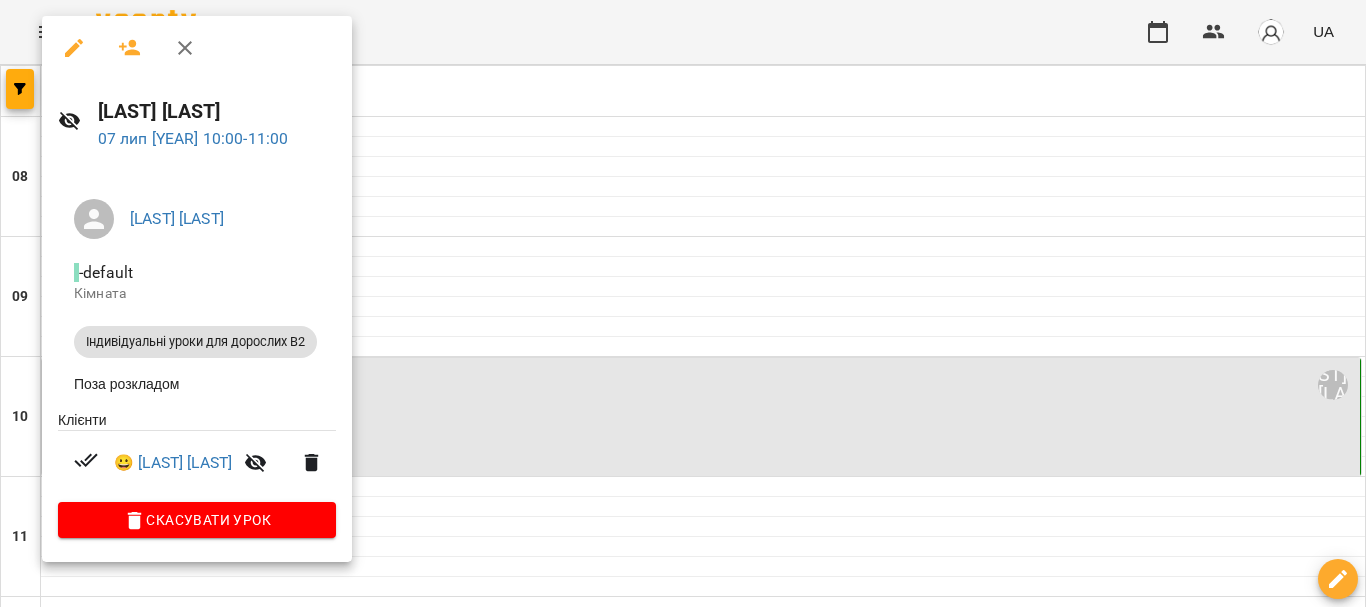 click at bounding box center (683, 303) 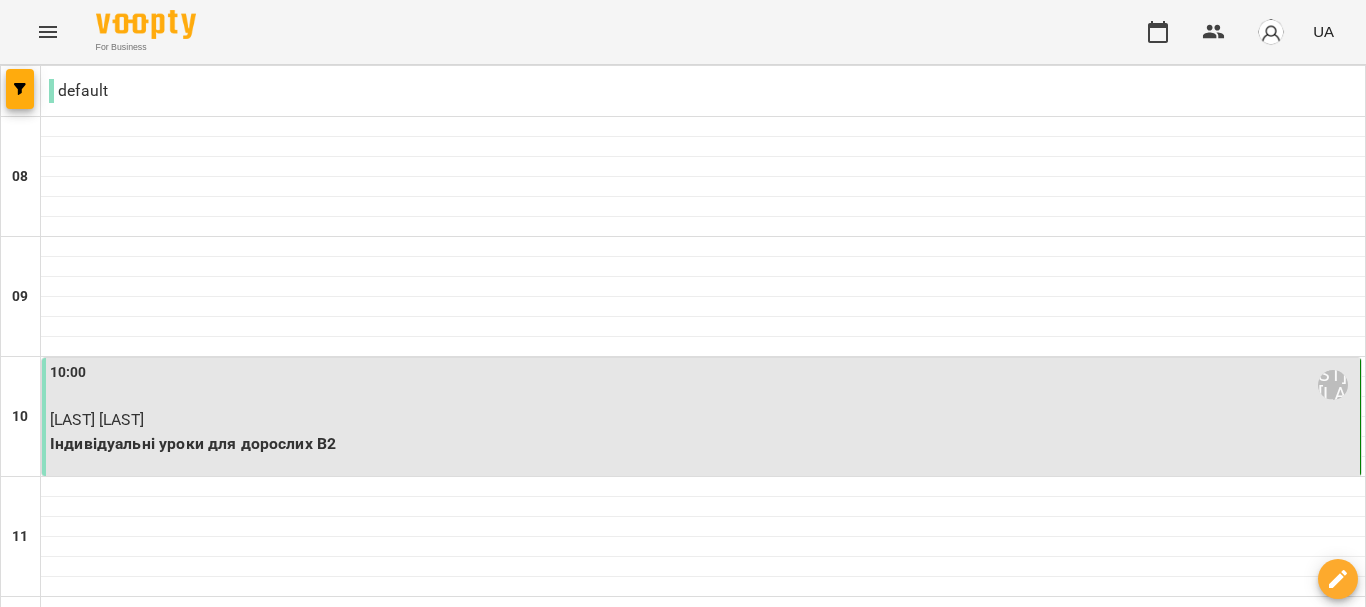 click on "пн 07 лип" at bounding box center (129, 1709) 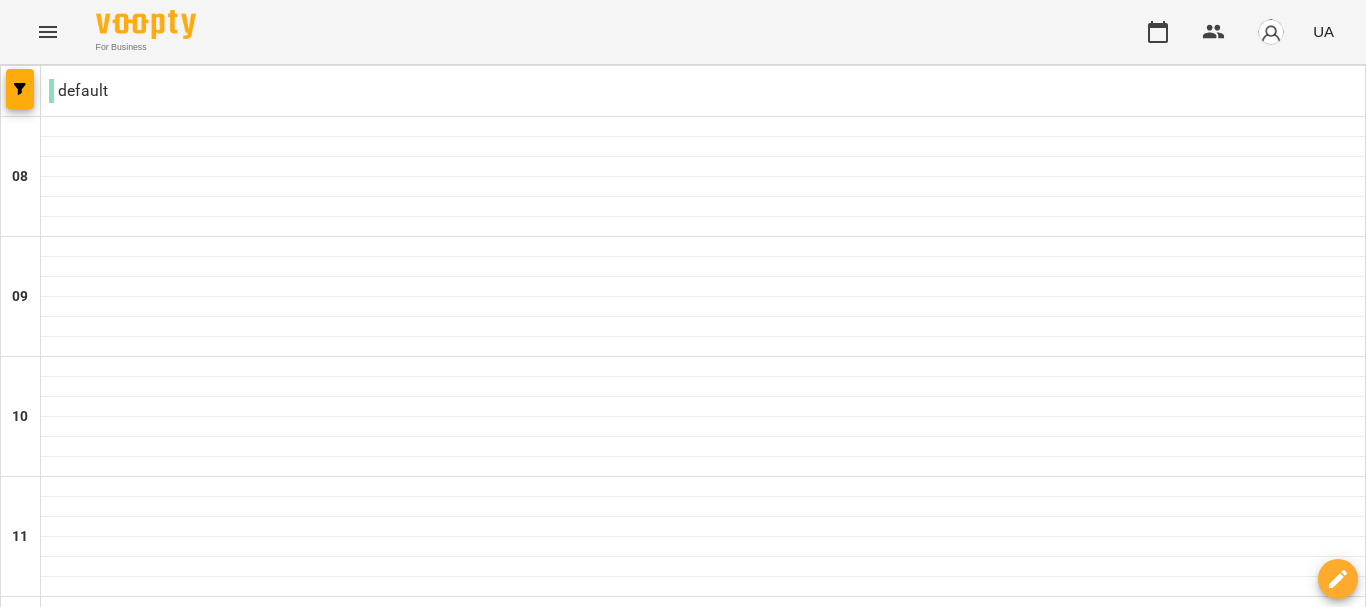 scroll, scrollTop: 500, scrollLeft: 0, axis: vertical 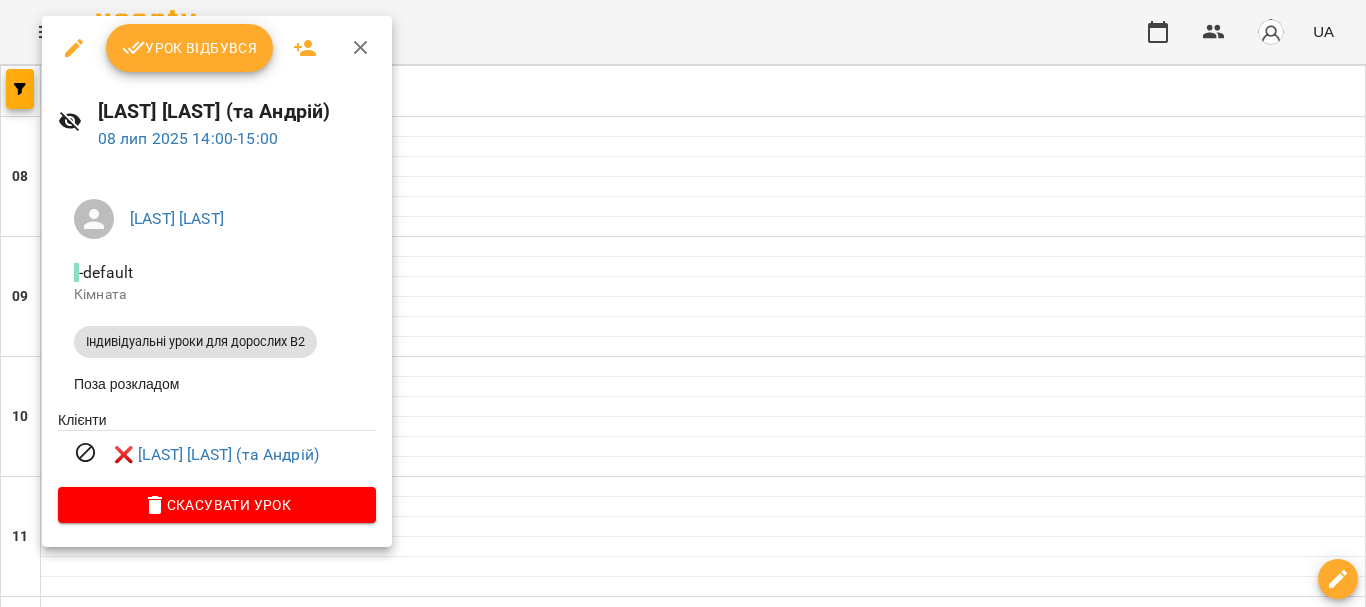 click at bounding box center (683, 303) 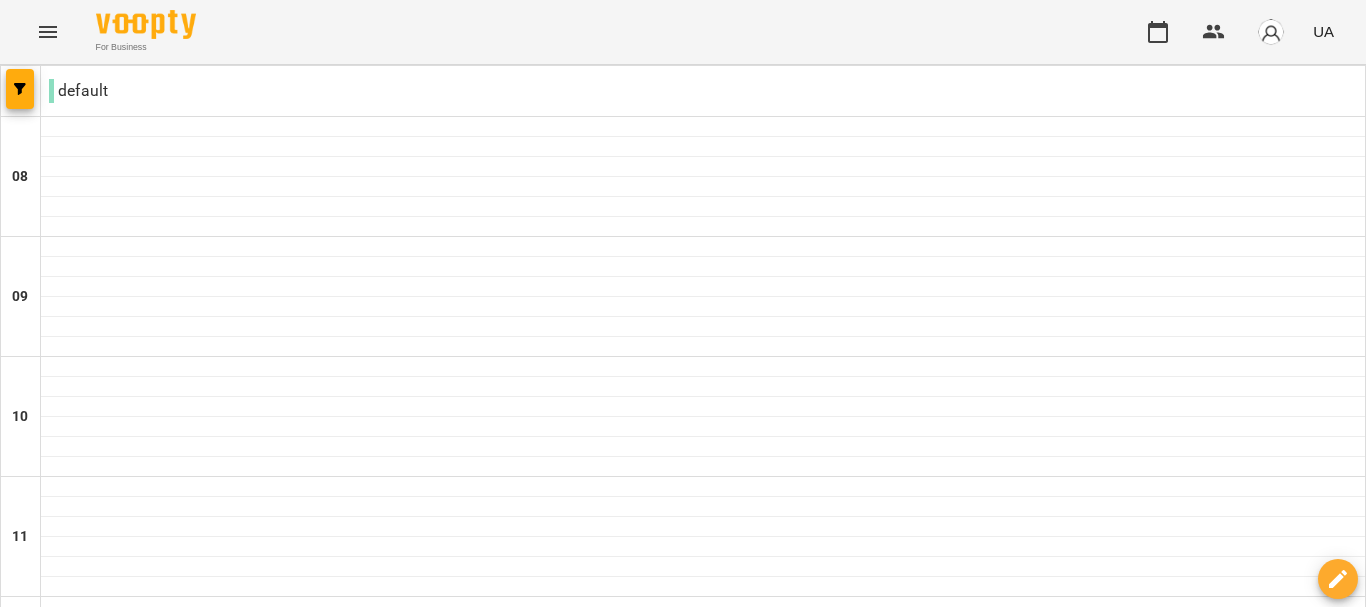 click on "вт" at bounding box center (352, 1703) 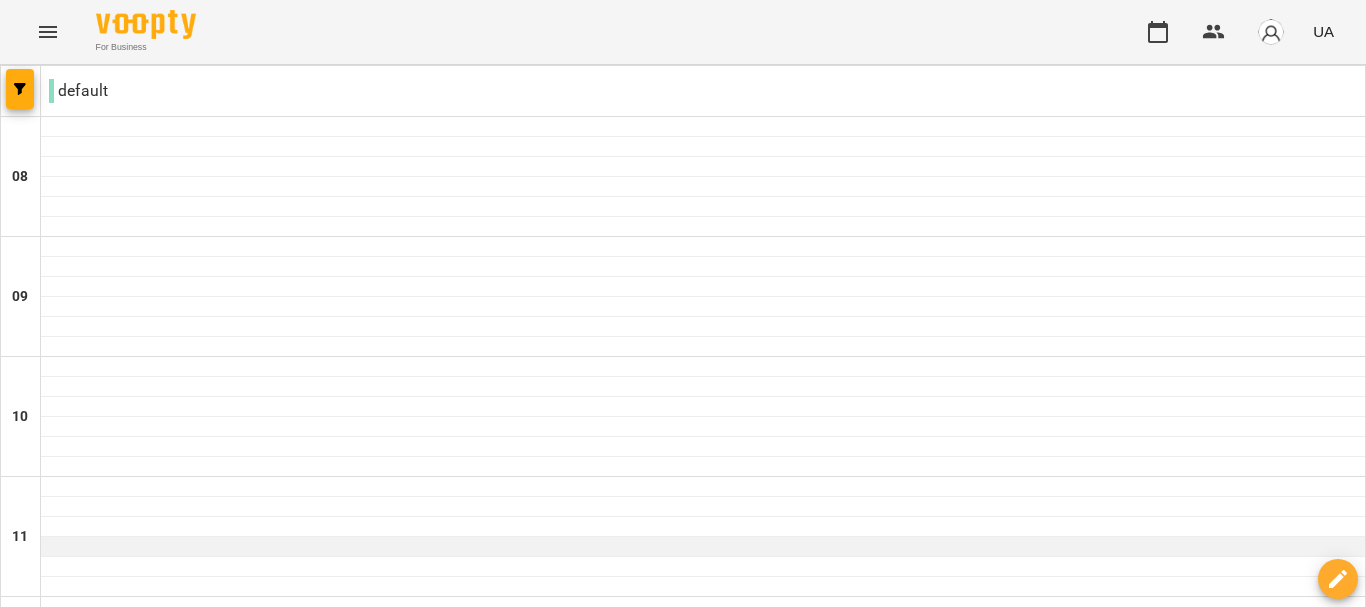 scroll, scrollTop: 0, scrollLeft: 0, axis: both 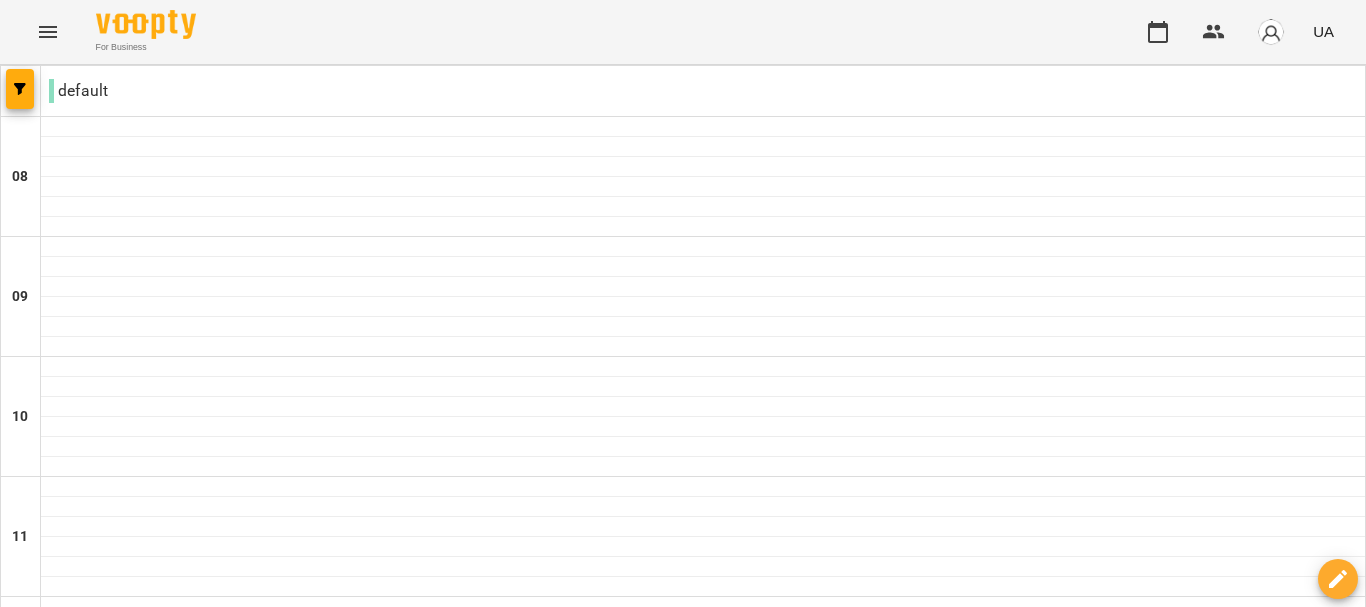 click on "чт" at bounding box center (885, 1703) 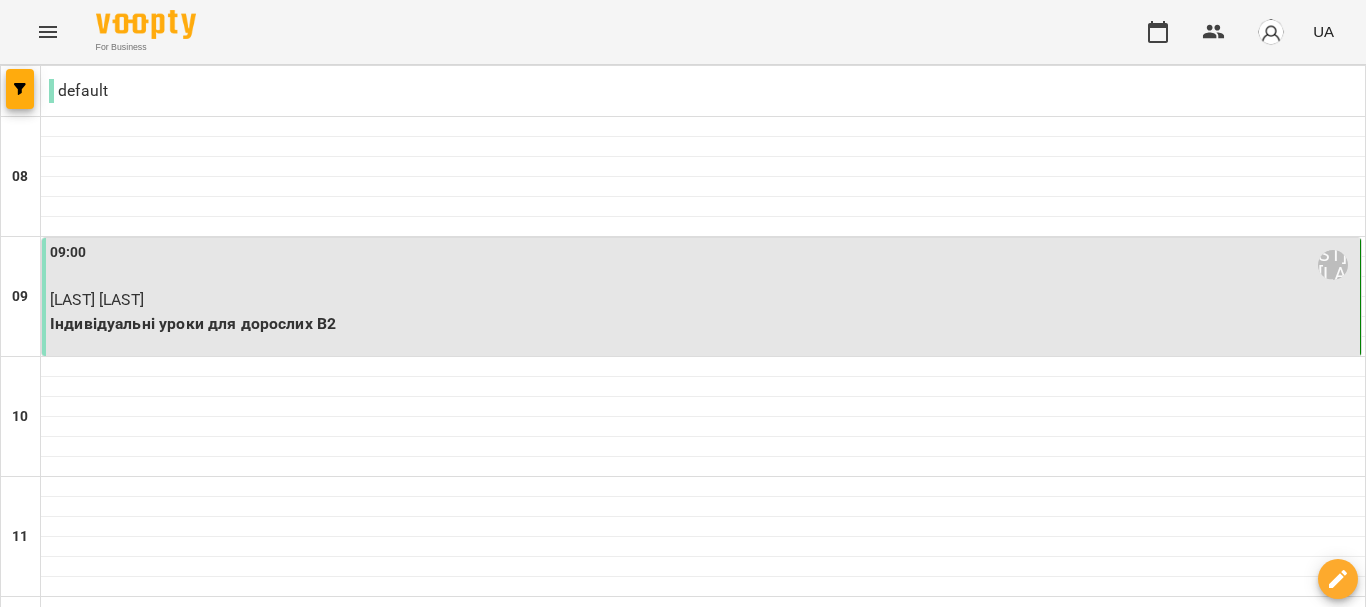 scroll, scrollTop: 100, scrollLeft: 0, axis: vertical 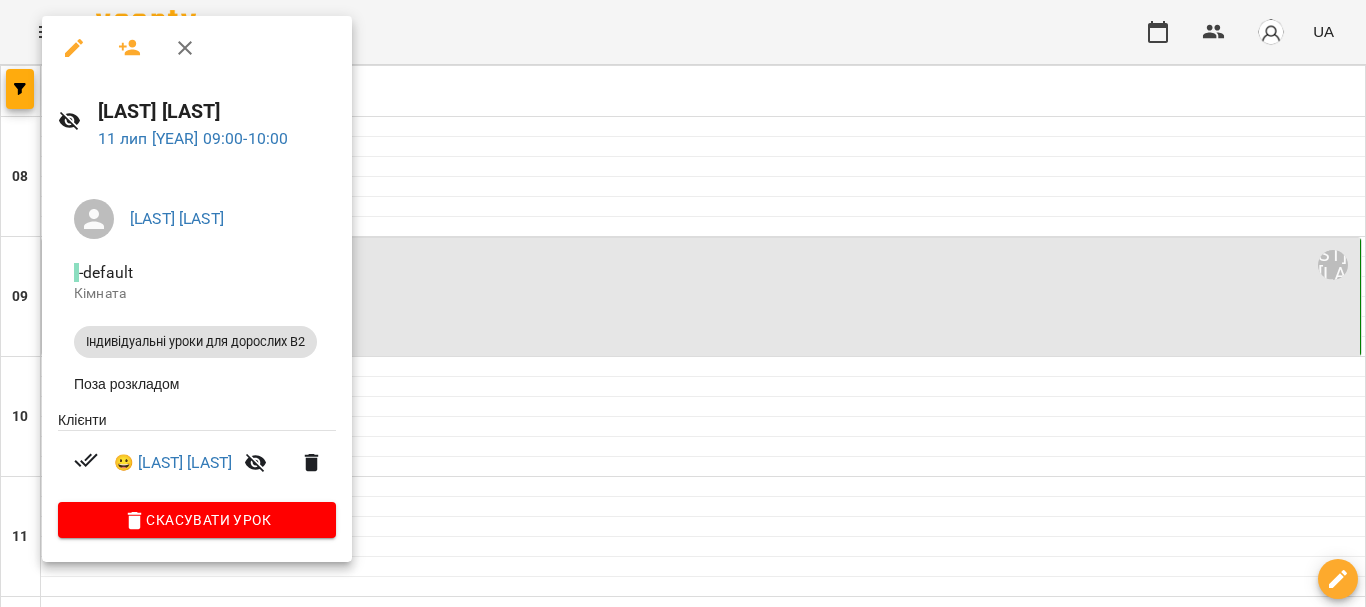click at bounding box center [683, 303] 